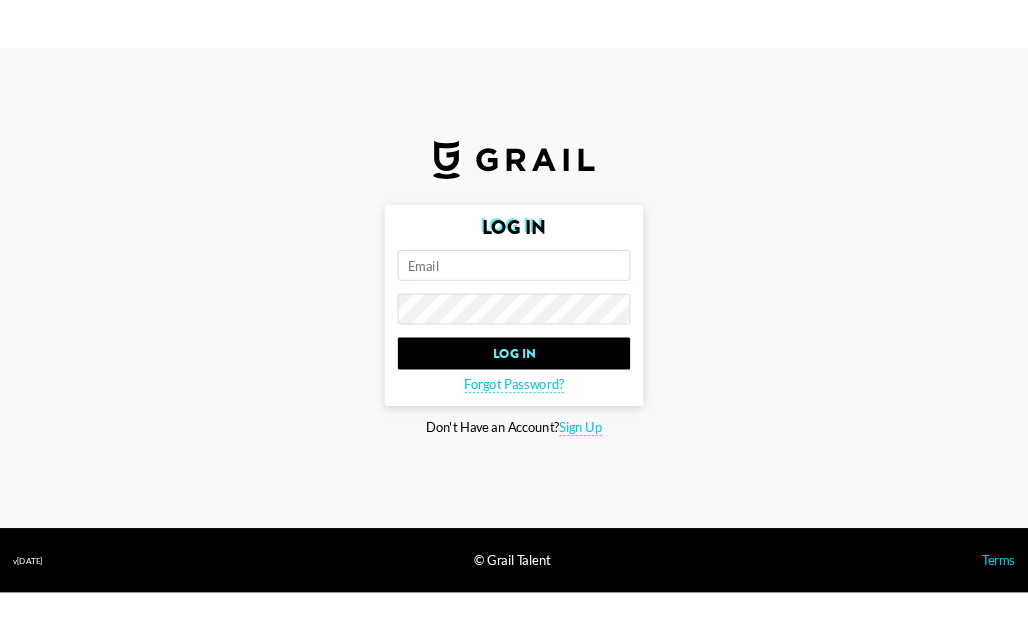 scroll, scrollTop: 0, scrollLeft: 0, axis: both 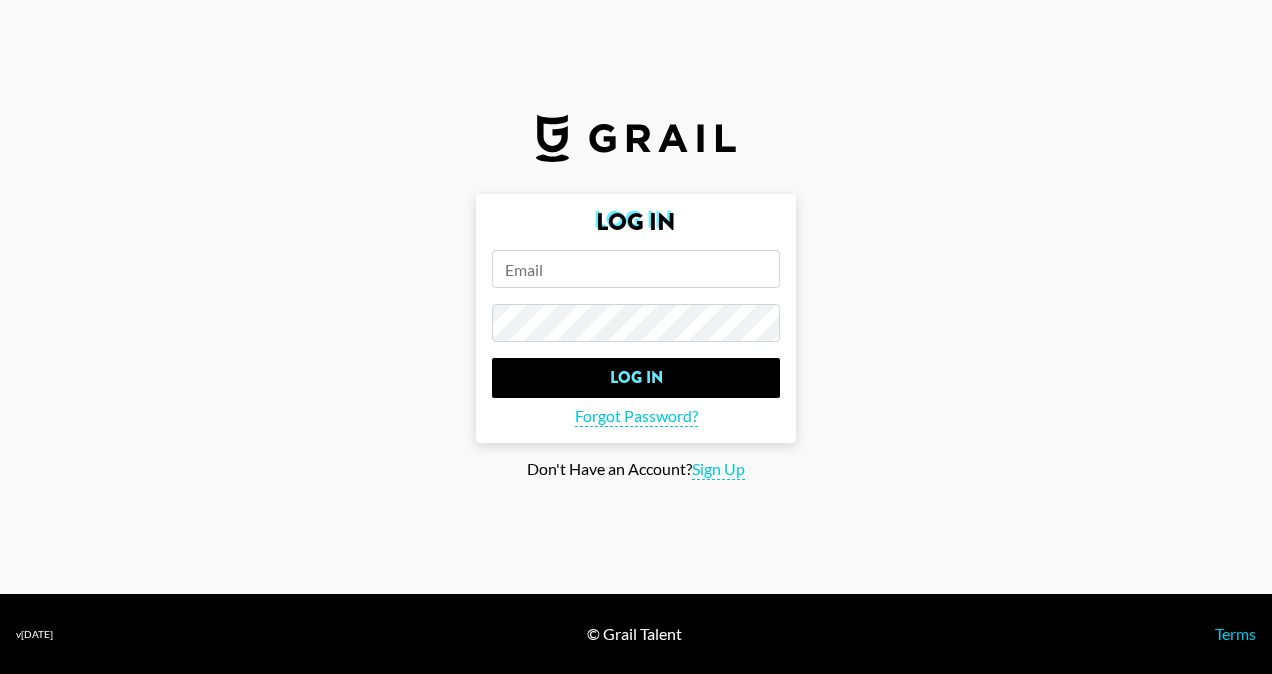 click at bounding box center [636, 269] 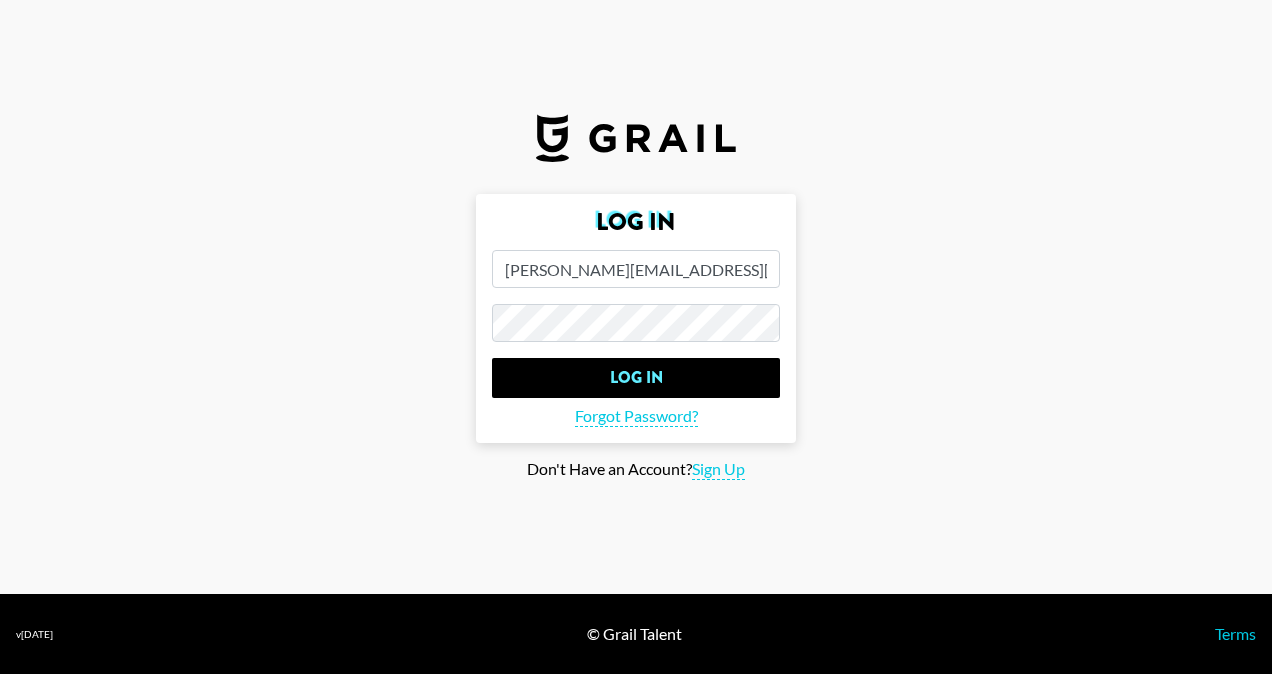type on "[PERSON_NAME][EMAIL_ADDRESS][PERSON_NAME][DOMAIN_NAME]" 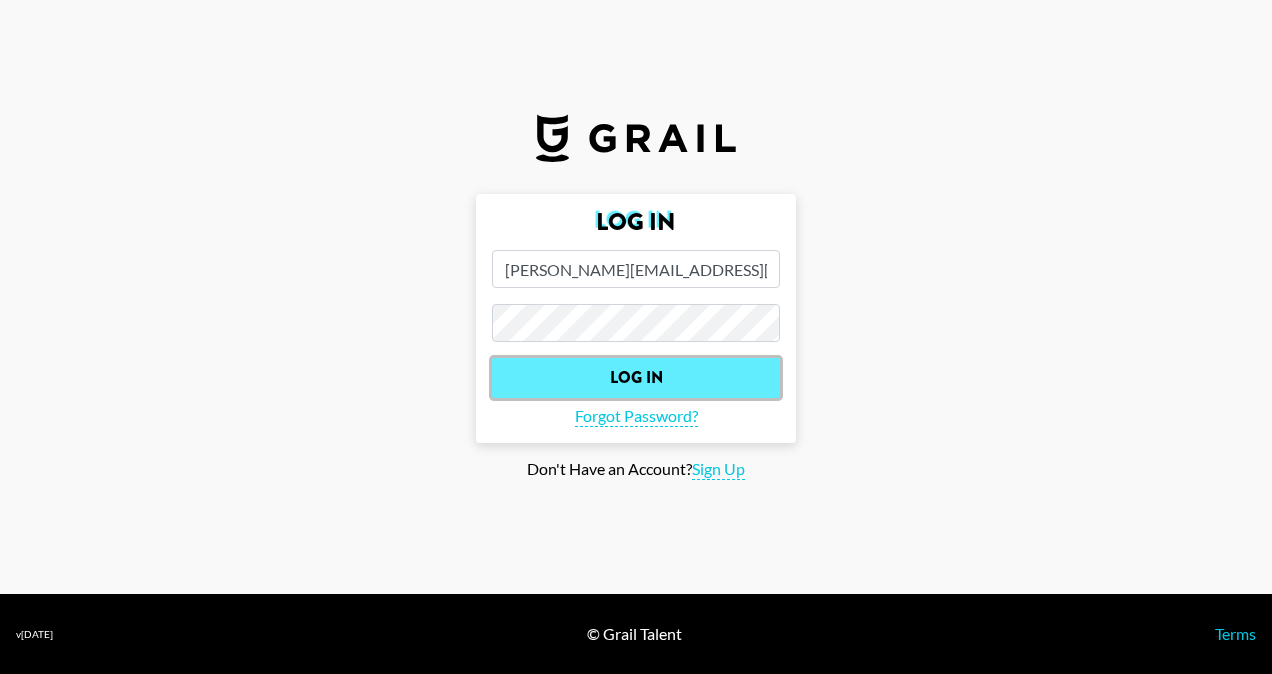 click on "Log In" at bounding box center [636, 378] 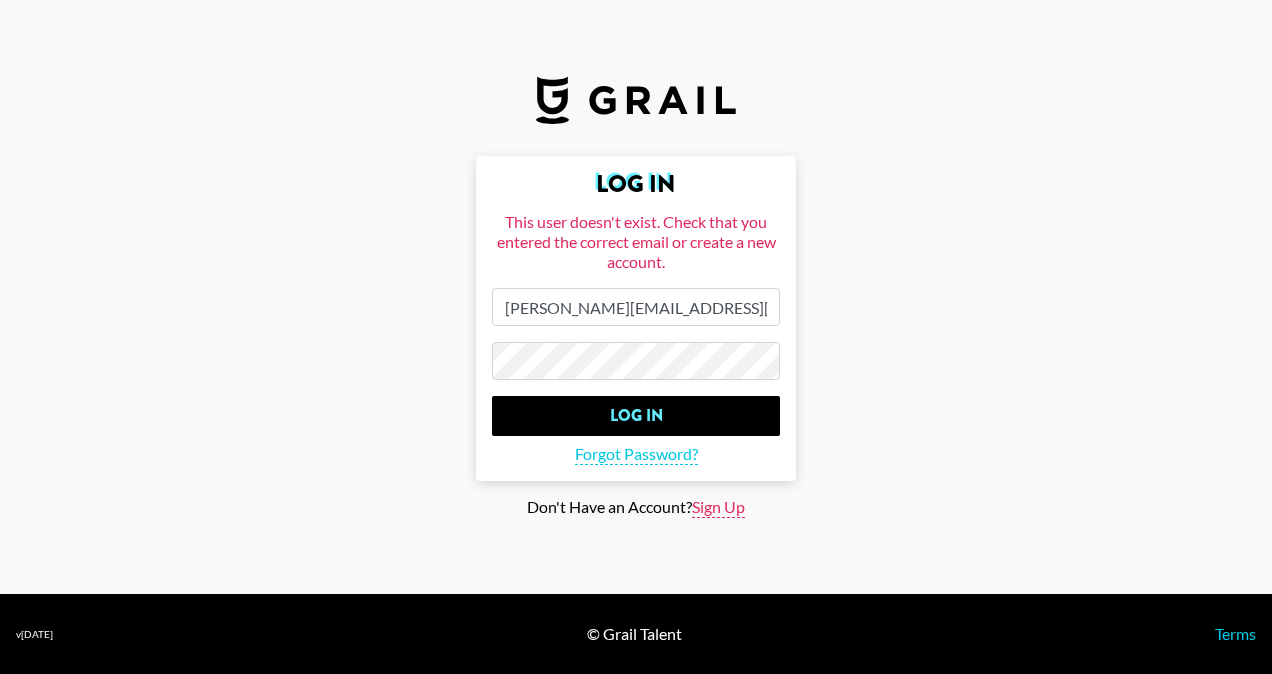click on "Sign Up" at bounding box center [718, 507] 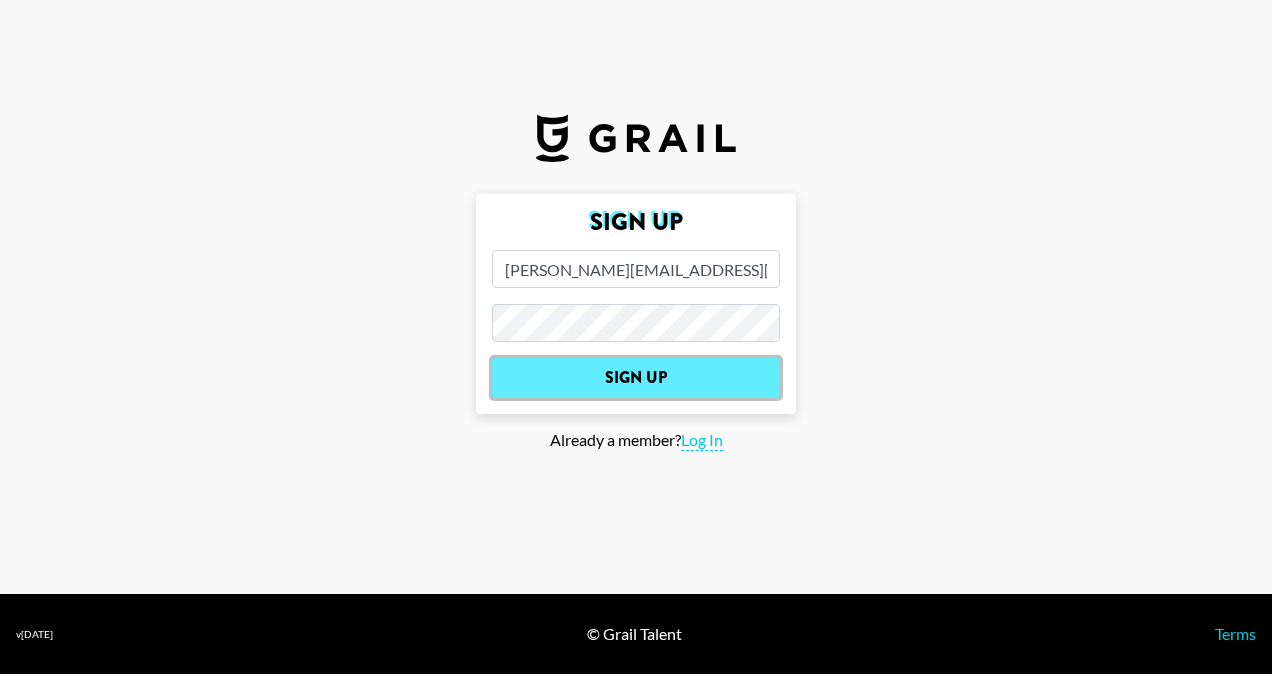 click on "Sign Up" at bounding box center (636, 378) 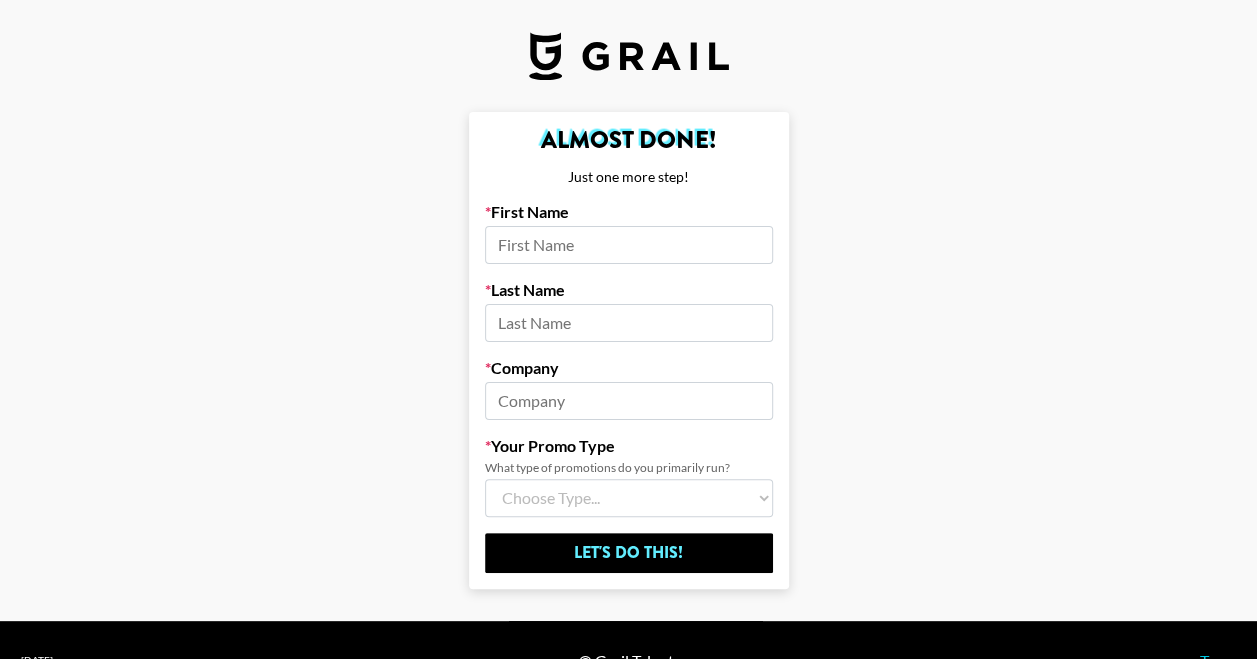 click at bounding box center (629, 245) 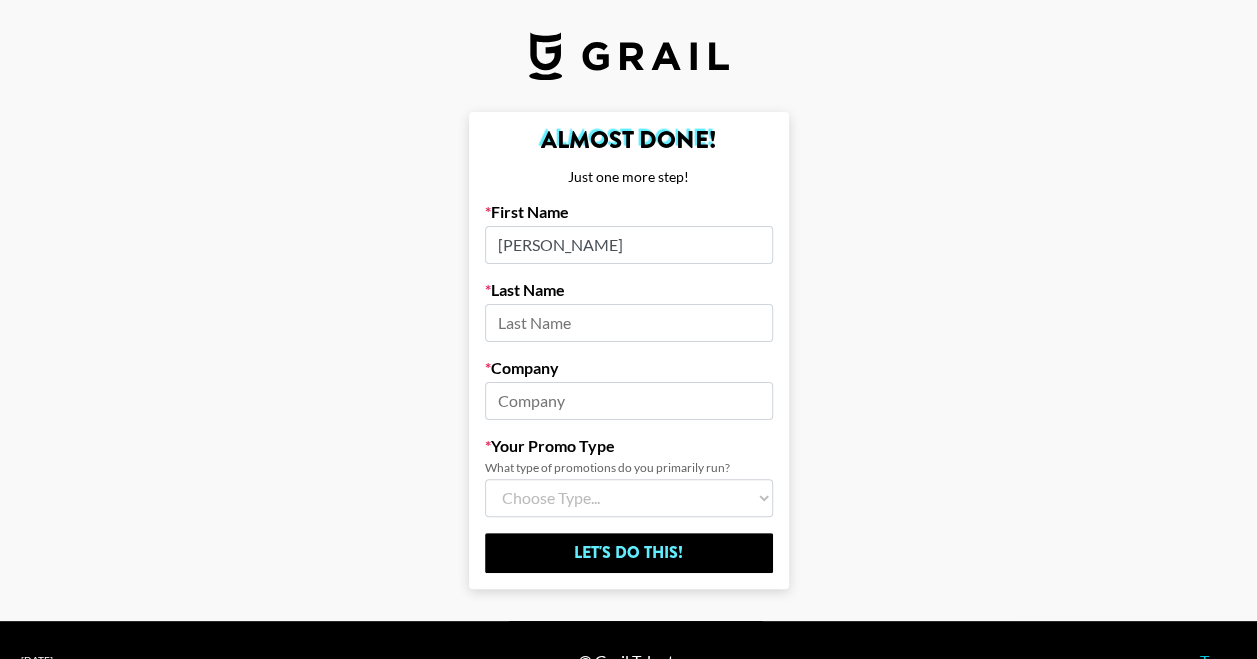 type on "[PERSON_NAME]" 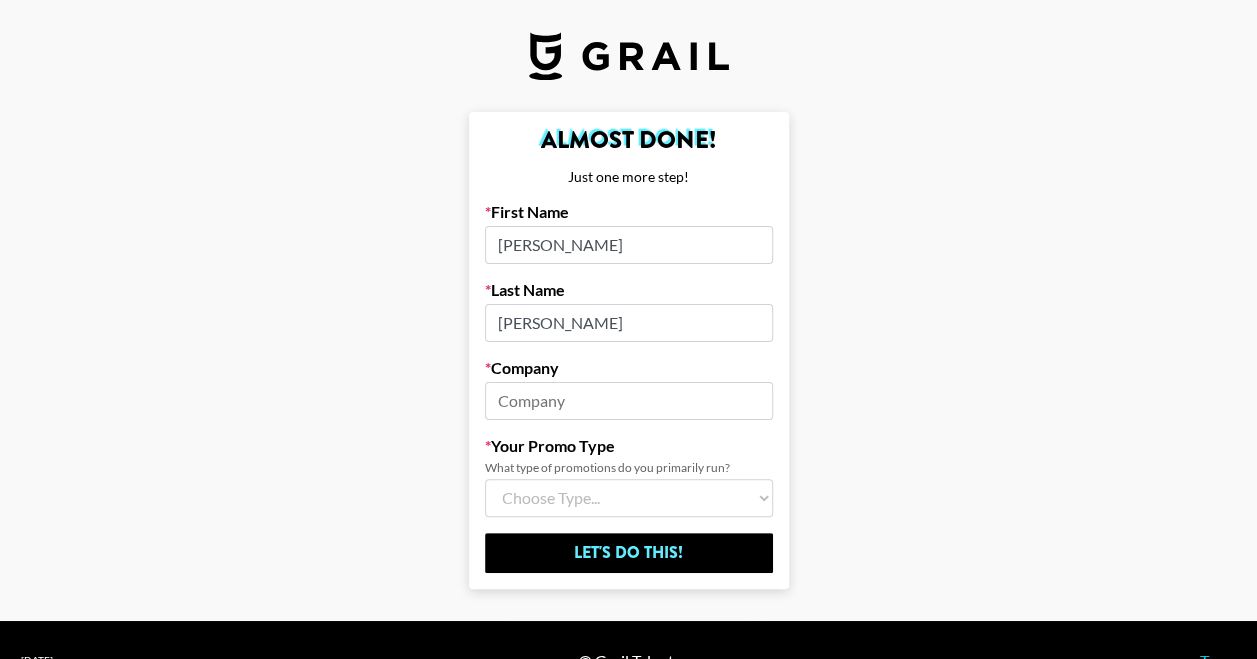 type on "[PERSON_NAME]" 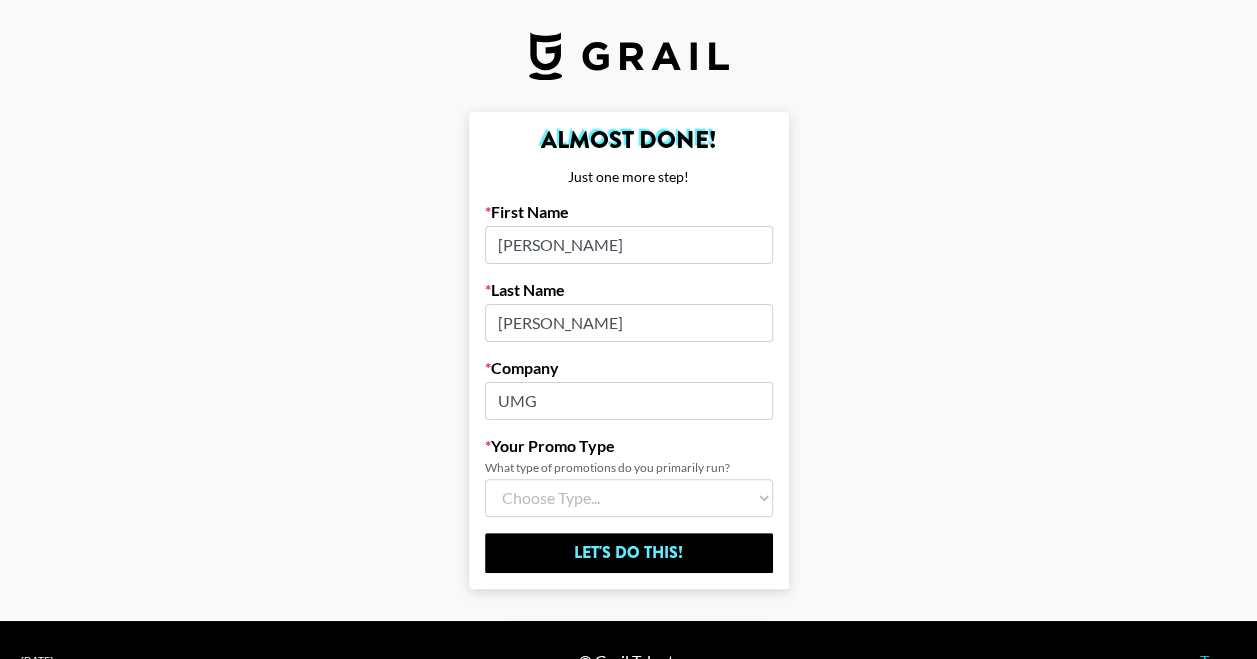 type on "UMG" 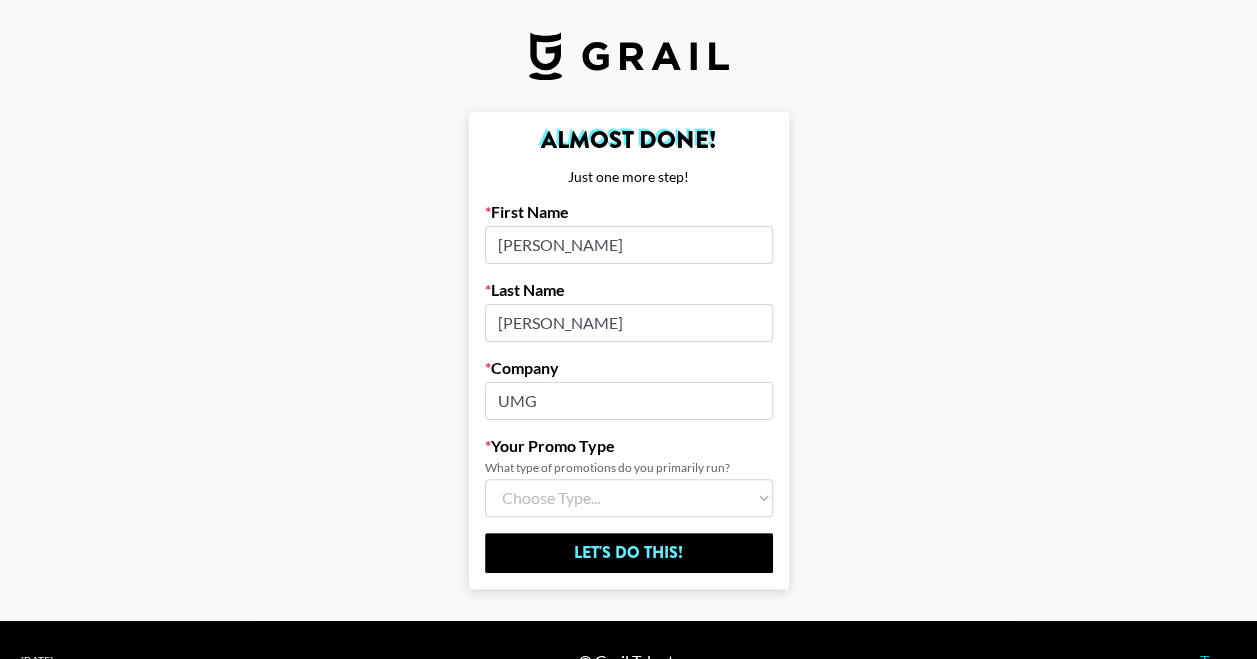 click on "Choose Type... Song Promos Brand Promos Both (I work at an Agency)" at bounding box center (629, 498) 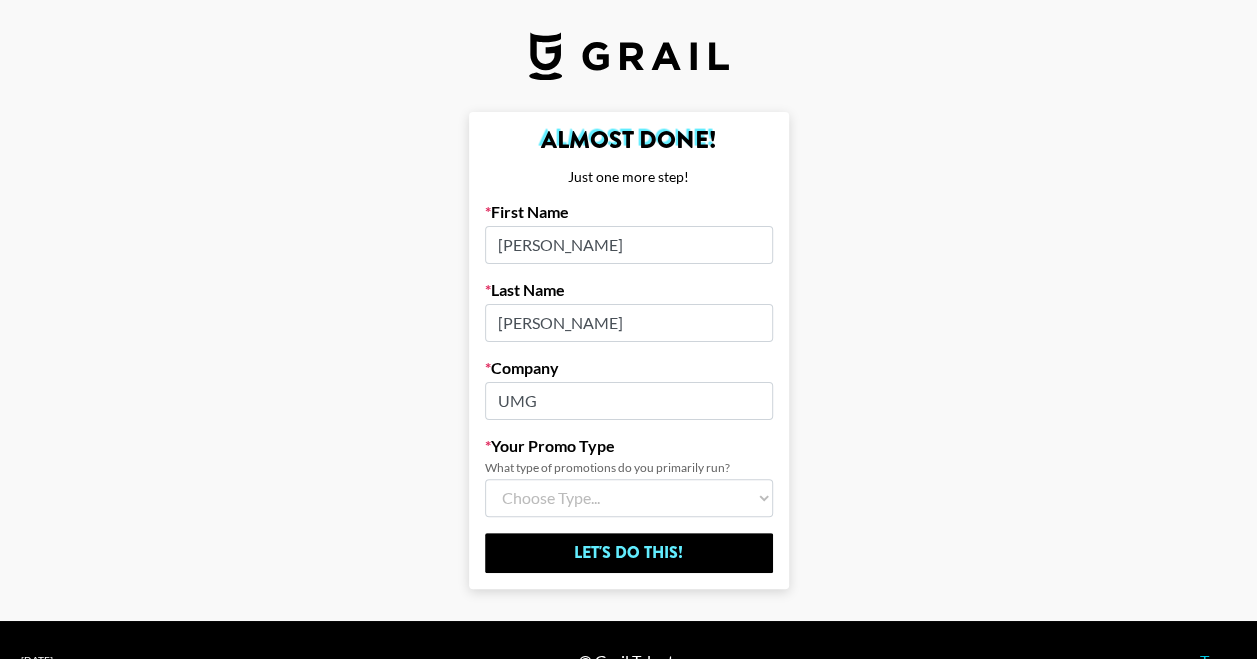 select on "Multi" 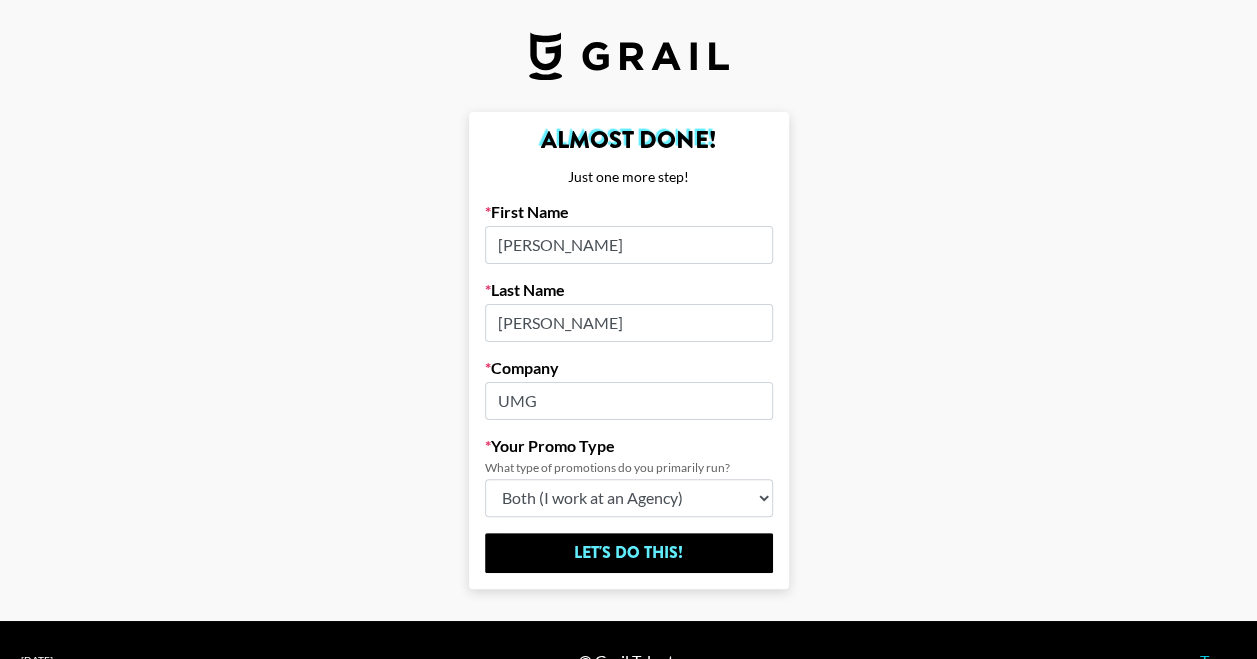 click on "Choose Type... Song Promos Brand Promos Both (I work at an Agency)" at bounding box center (629, 498) 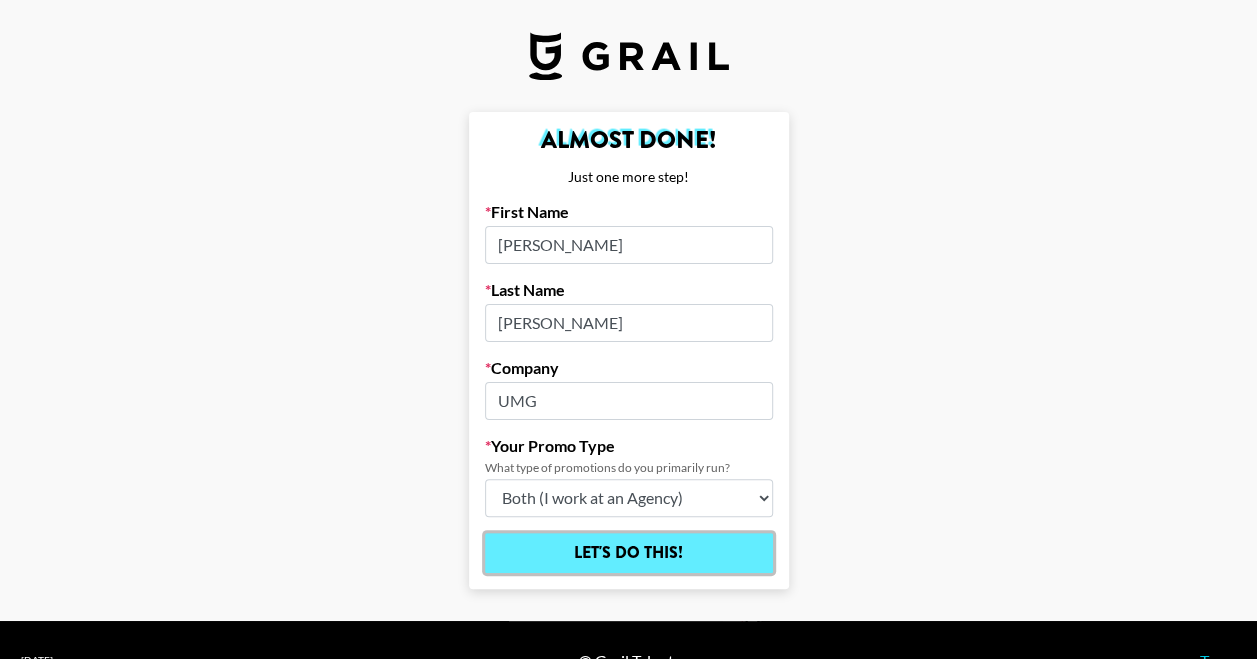 click on "Let's Do This!" at bounding box center [629, 553] 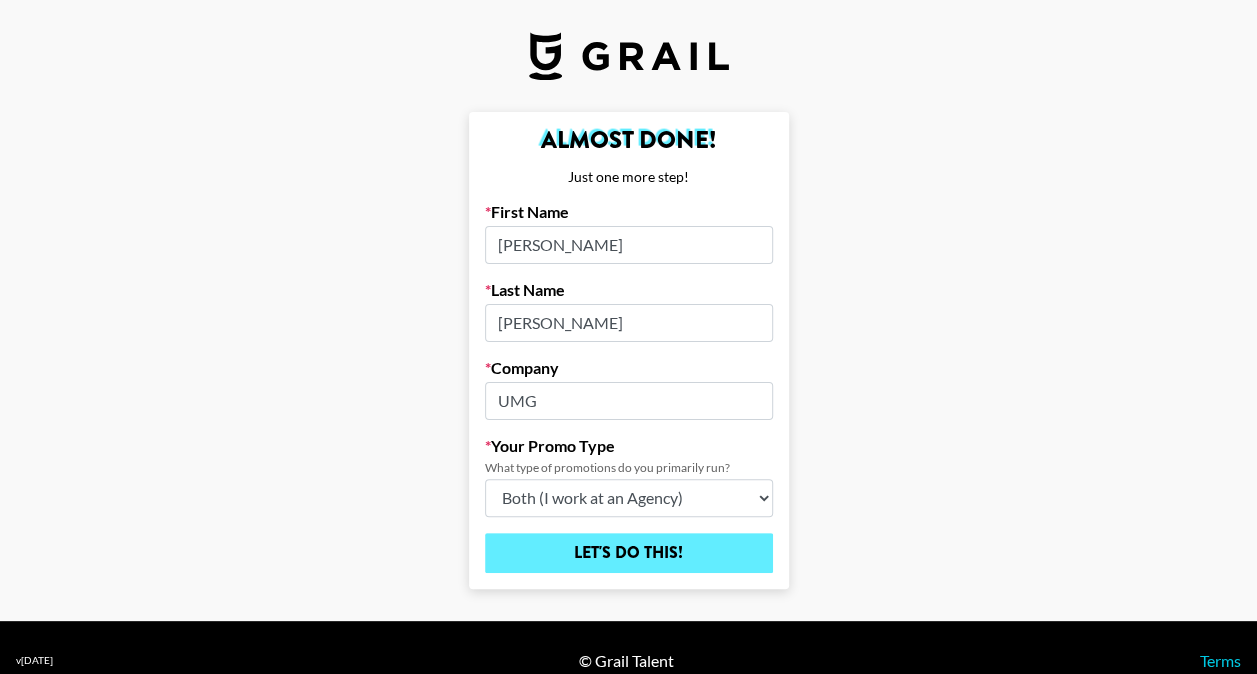 select on "Song" 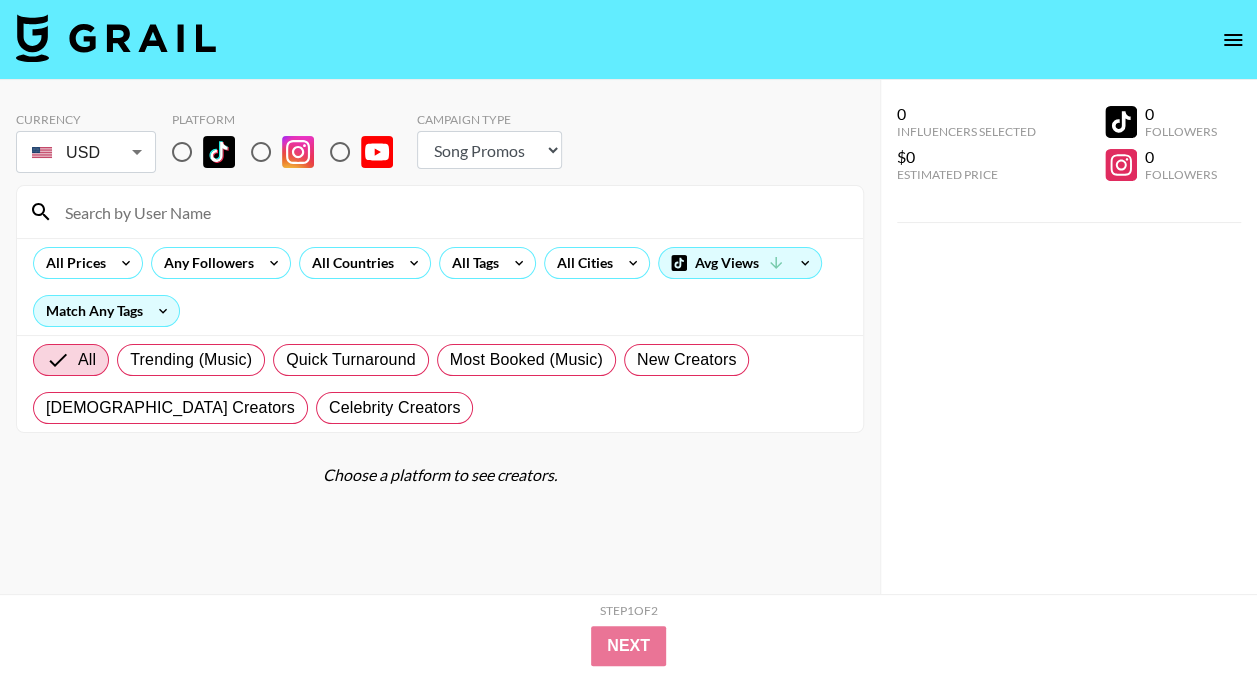 click on "Currency USD USD ​ Platform Campaign Type Choose Type... Song Promos Brand Promos All Prices Any Followers All Countries All Tags All Cities Avg Views Match Any Tags All Trending (Music) Quick Turnaround Most Booked (Music) New Creators [DEMOGRAPHIC_DATA] Creators Celebrity Creators Choose a platform to see creators." at bounding box center [440, 353] 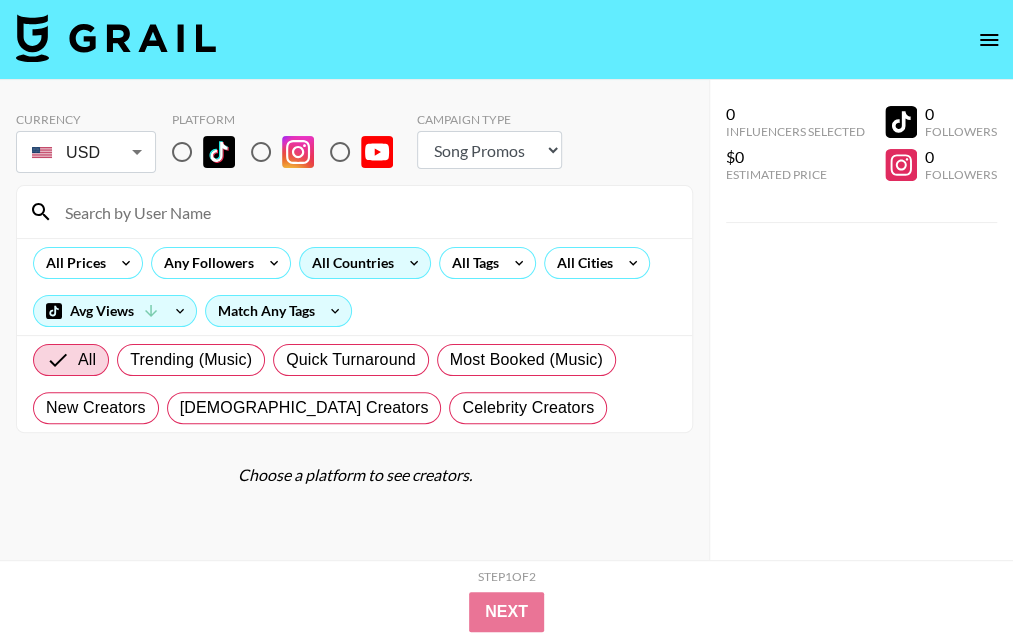 click on "All Countries" at bounding box center (349, 263) 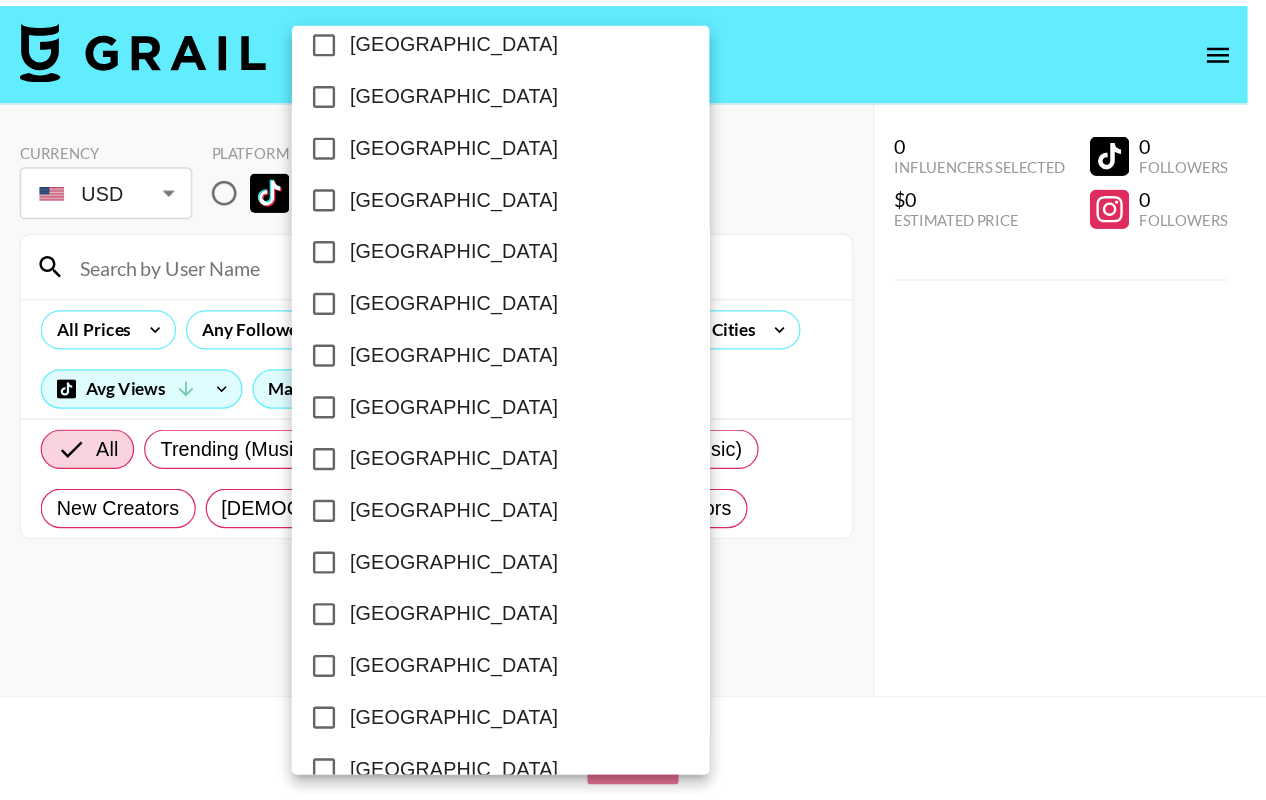 scroll, scrollTop: 1692, scrollLeft: 0, axis: vertical 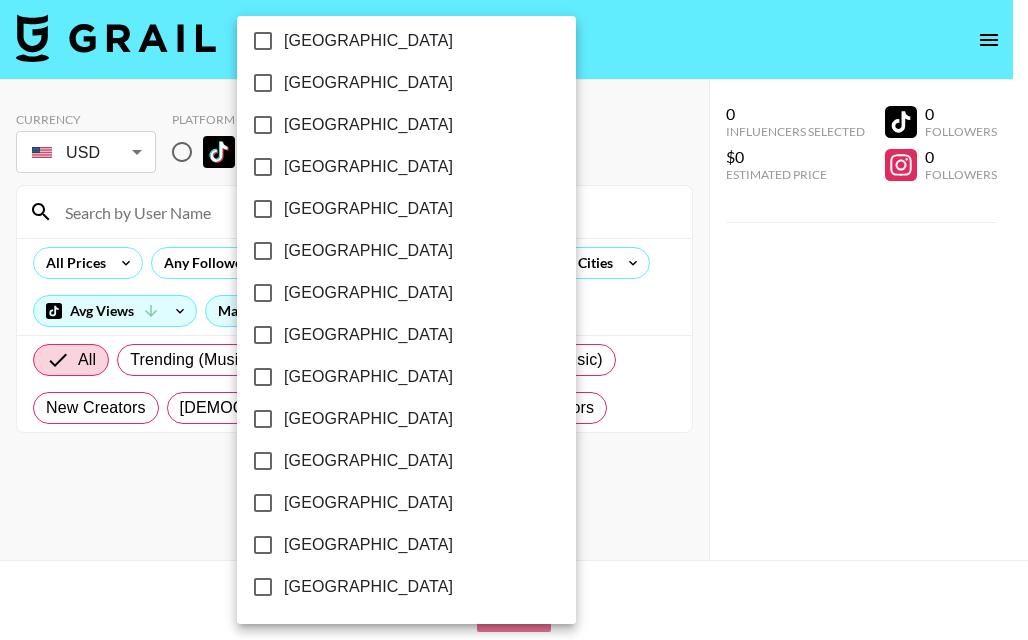 click on "[GEOGRAPHIC_DATA]" at bounding box center [368, 503] 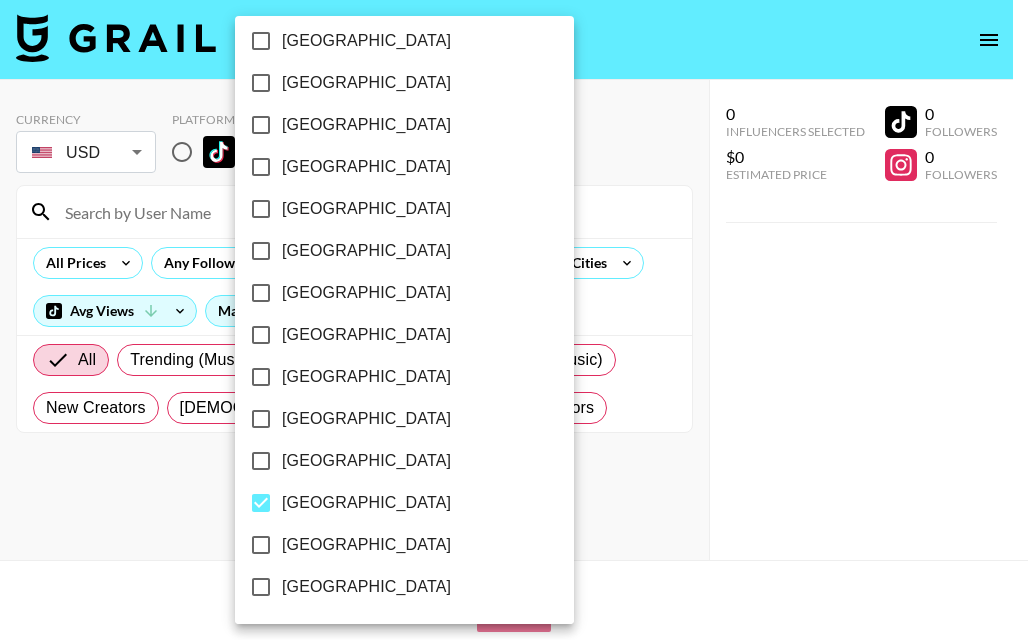 click at bounding box center (514, 320) 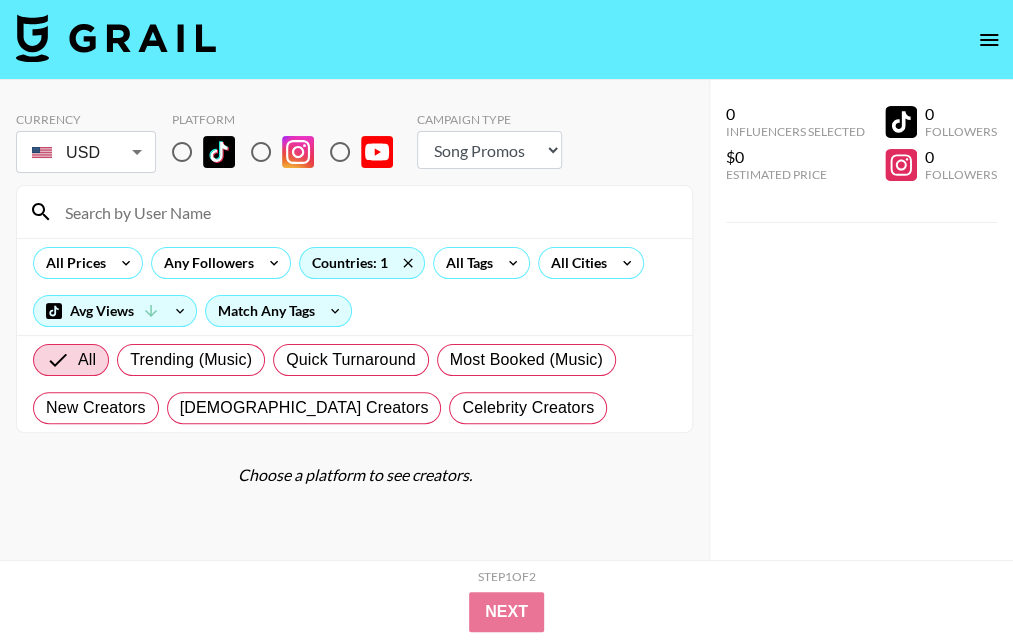 click on "0 Influencers Selected $0 Estimated Price 0 Followers 0 Followers" at bounding box center (861, 360) 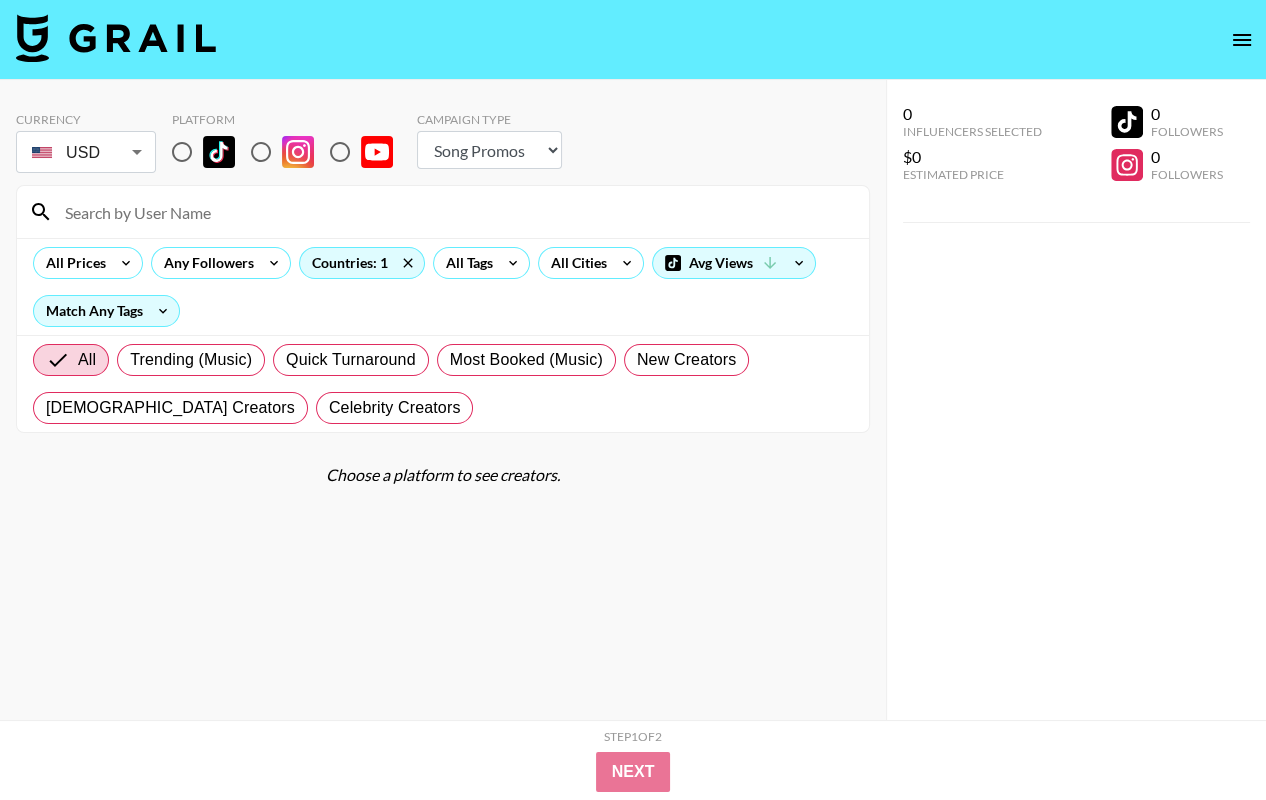 click at bounding box center (182, 152) 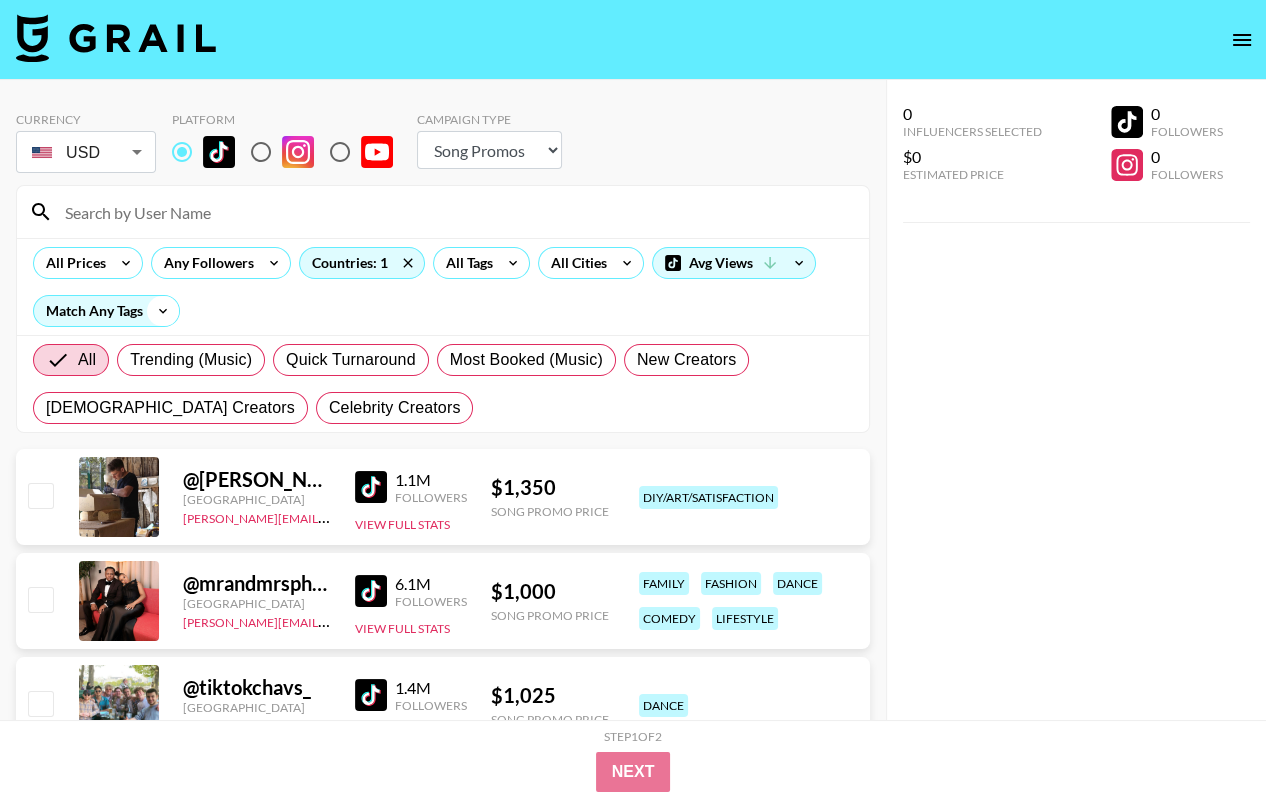 click 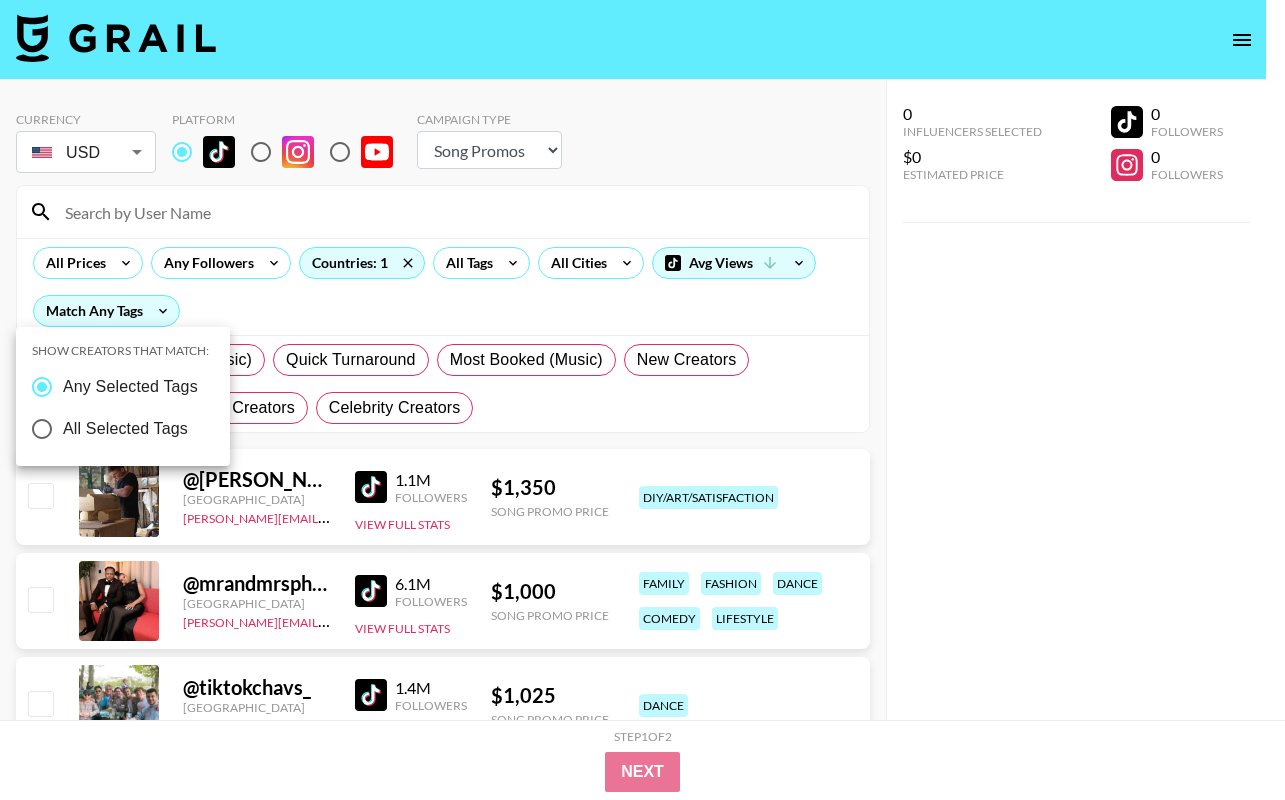 click at bounding box center [642, 400] 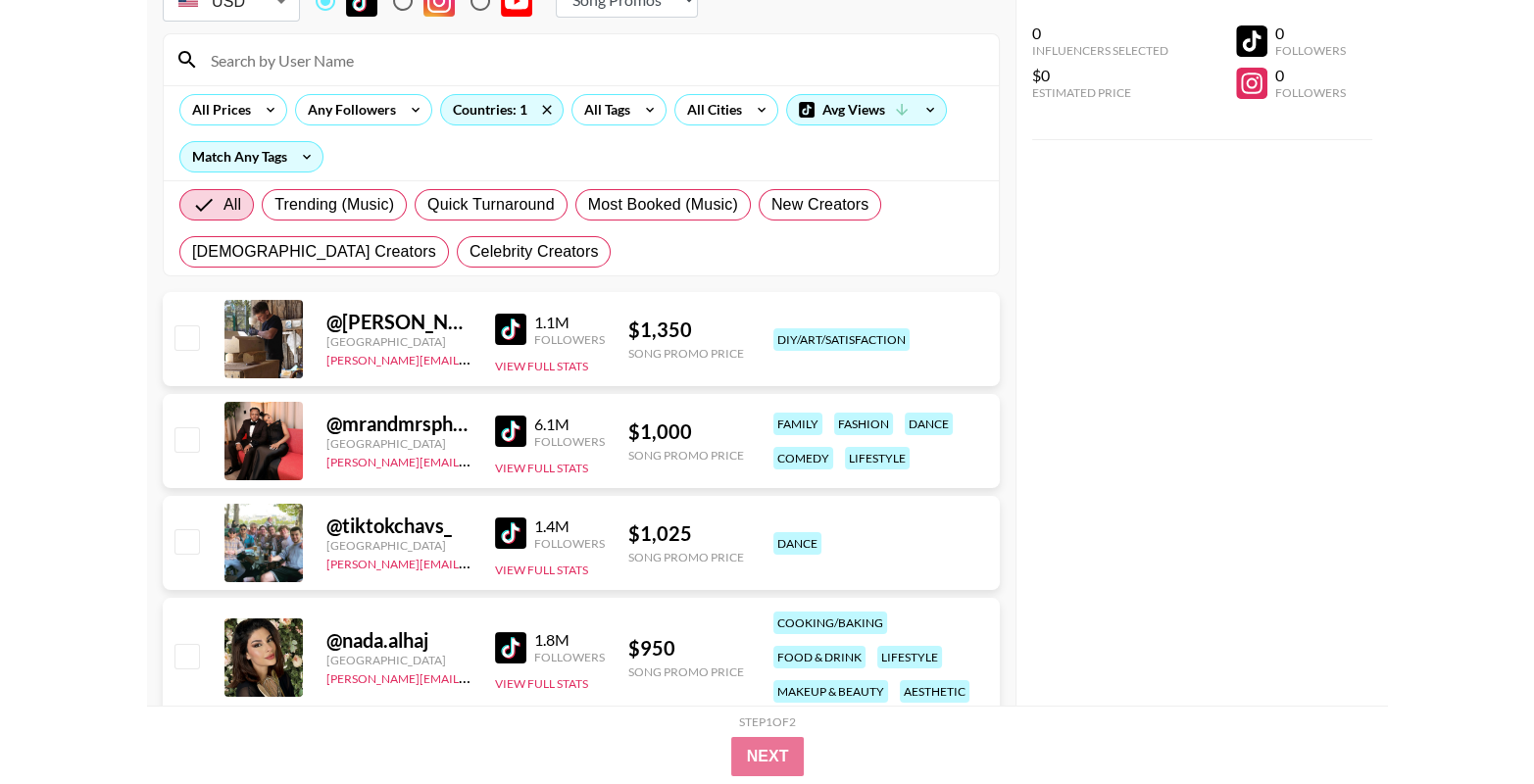 scroll, scrollTop: 0, scrollLeft: 0, axis: both 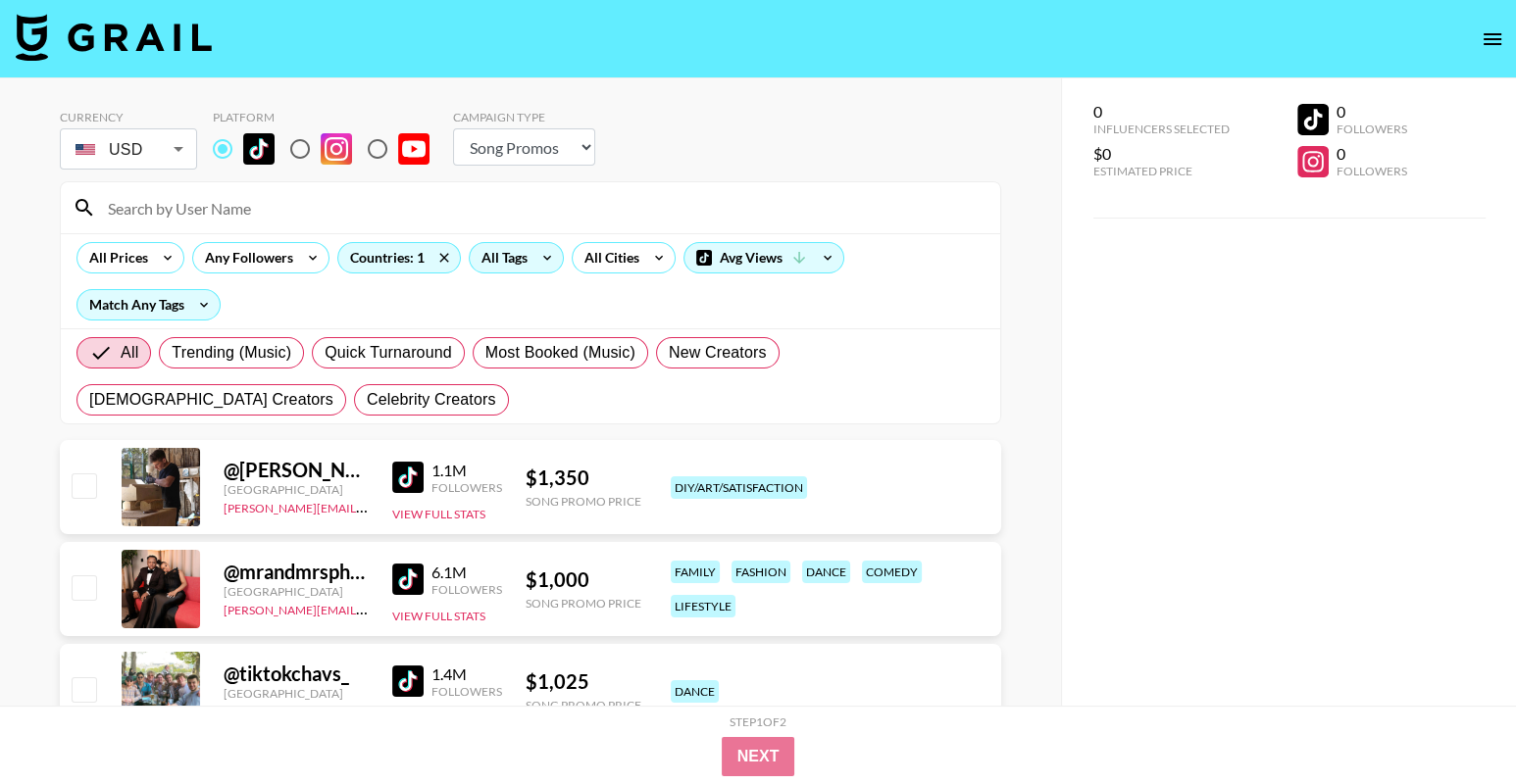 click on "All Tags" at bounding box center (500, 258) 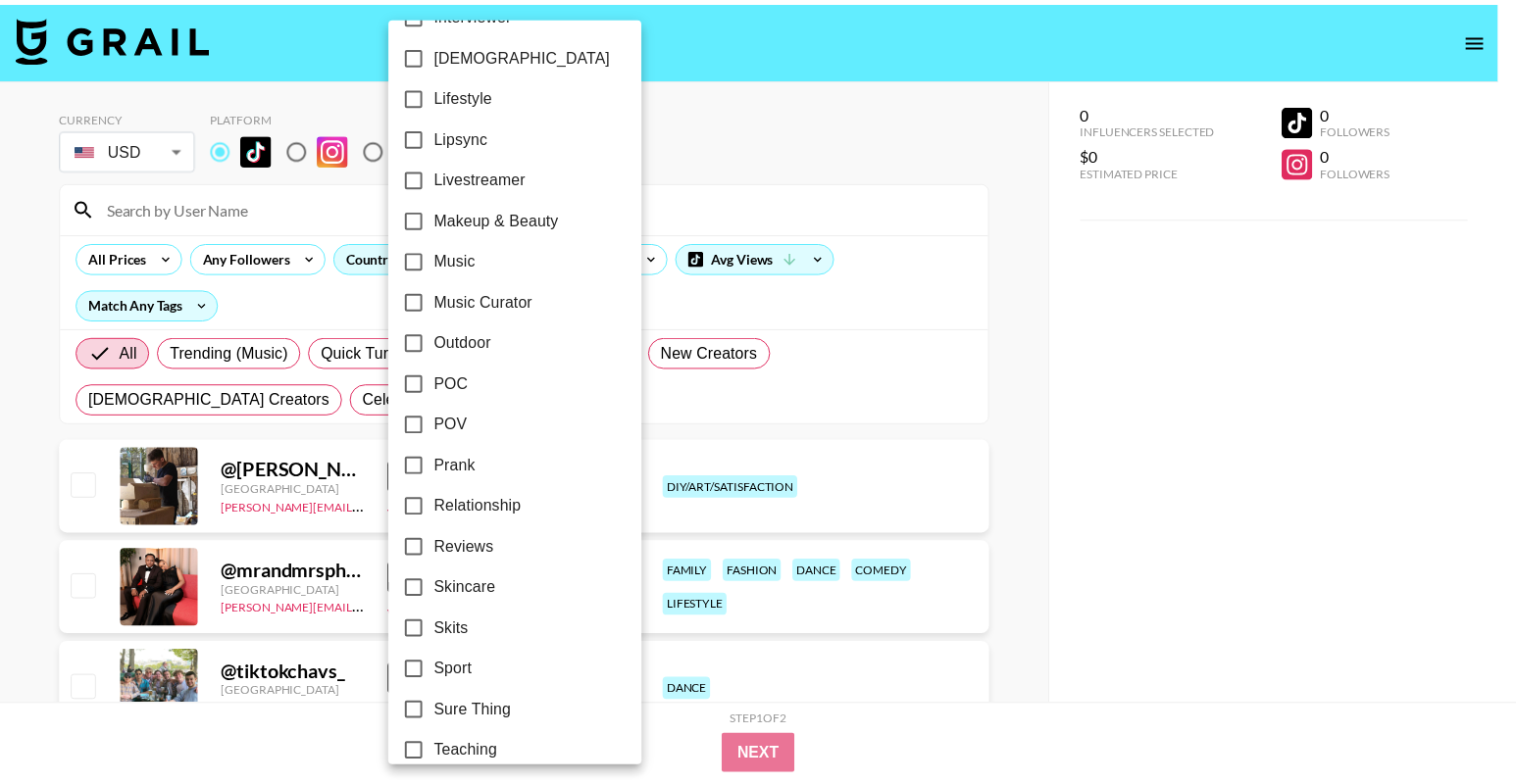 scroll, scrollTop: 1089, scrollLeft: 0, axis: vertical 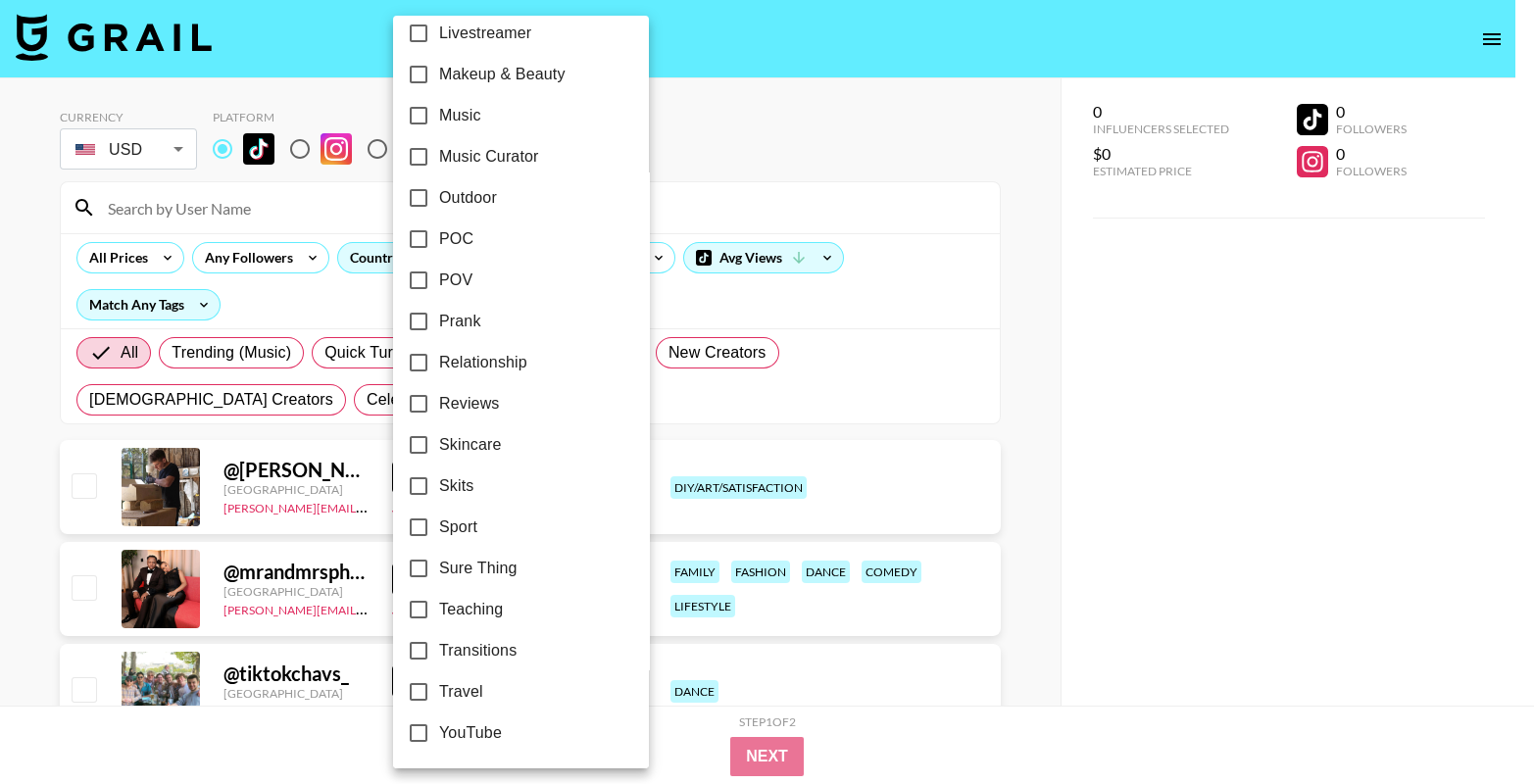click on "Sport" at bounding box center [419, 527] 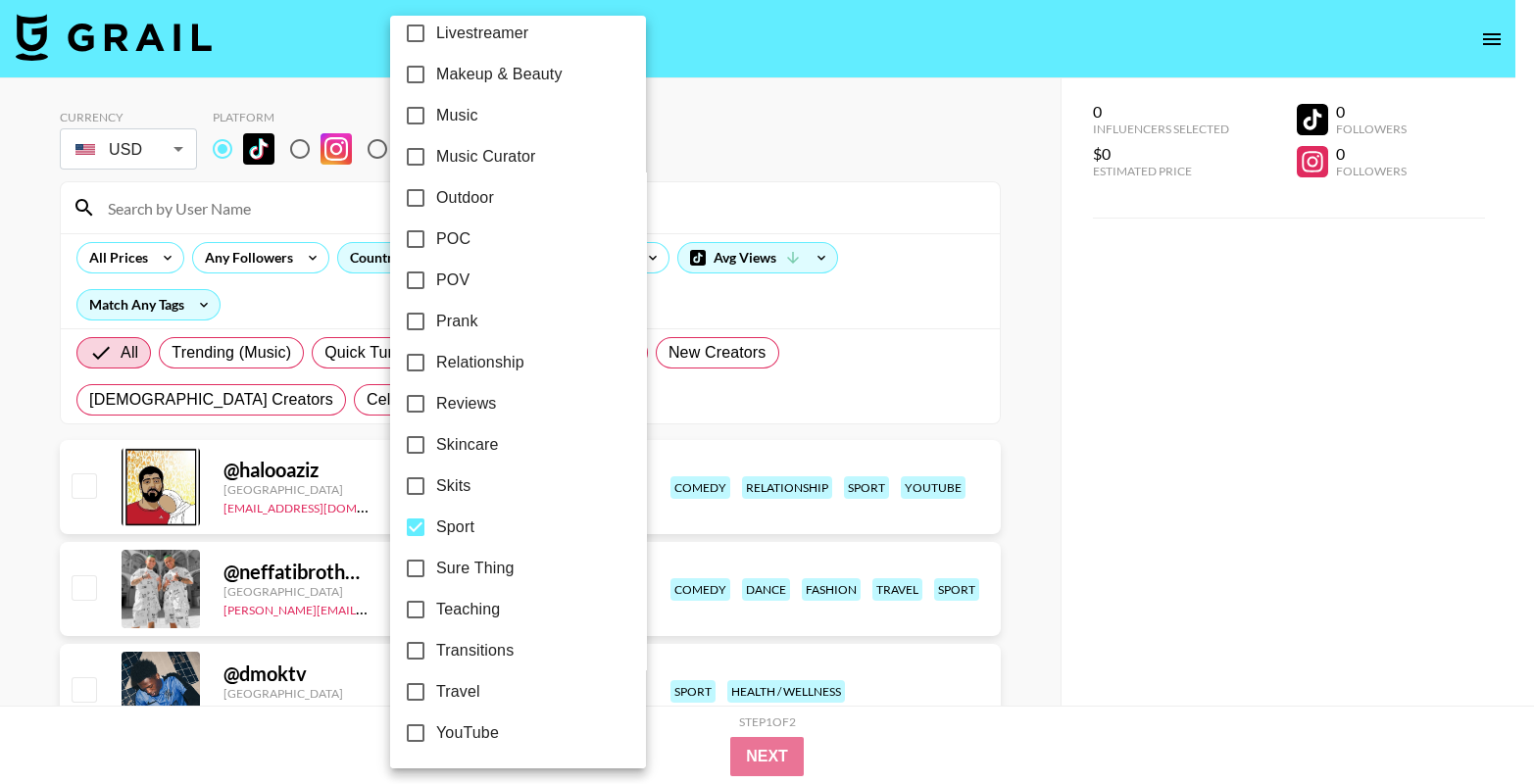 click at bounding box center [767, 392] 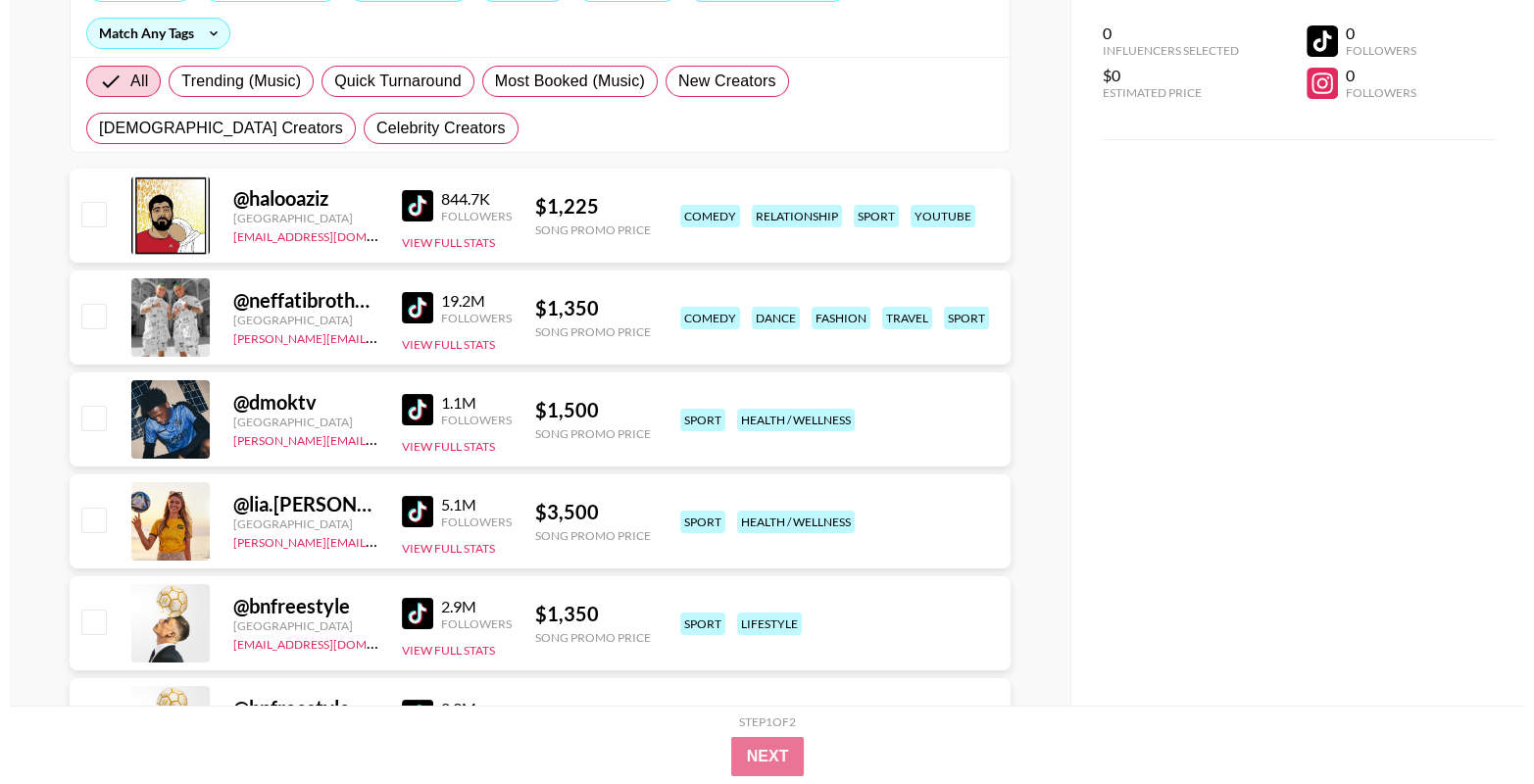 scroll, scrollTop: 0, scrollLeft: 0, axis: both 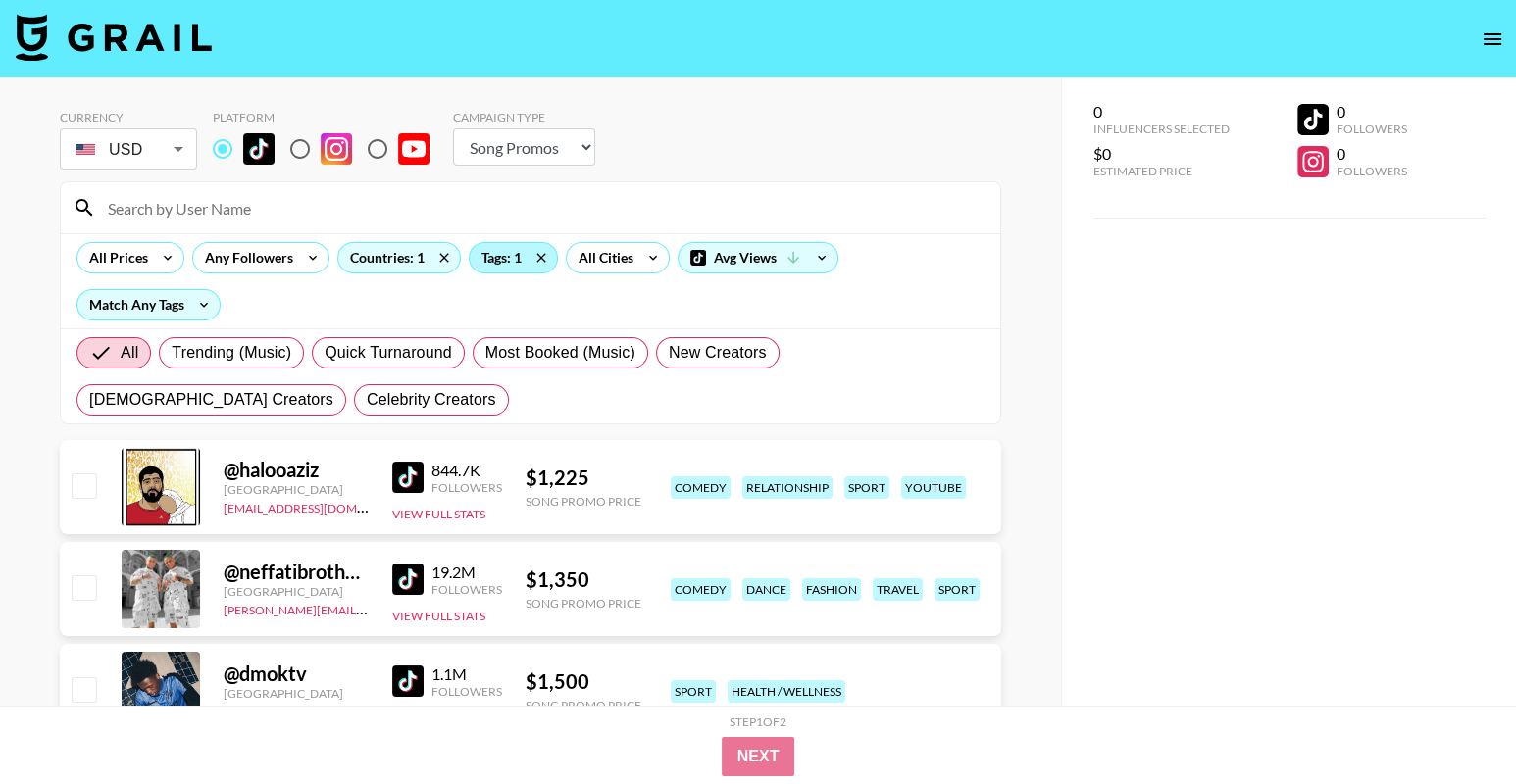 click on "Tags: 1" at bounding box center (513, 258) 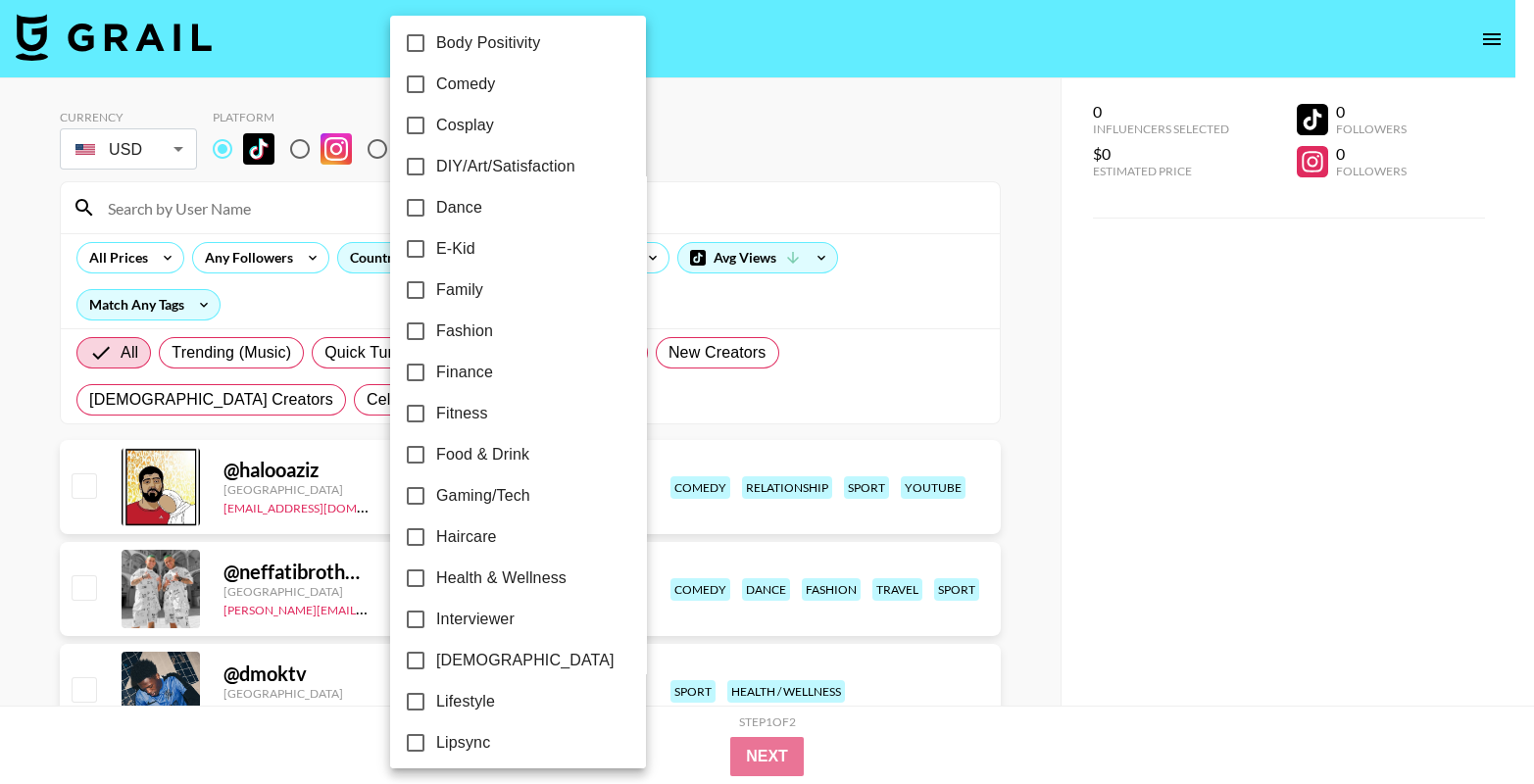 scroll, scrollTop: 360, scrollLeft: 0, axis: vertical 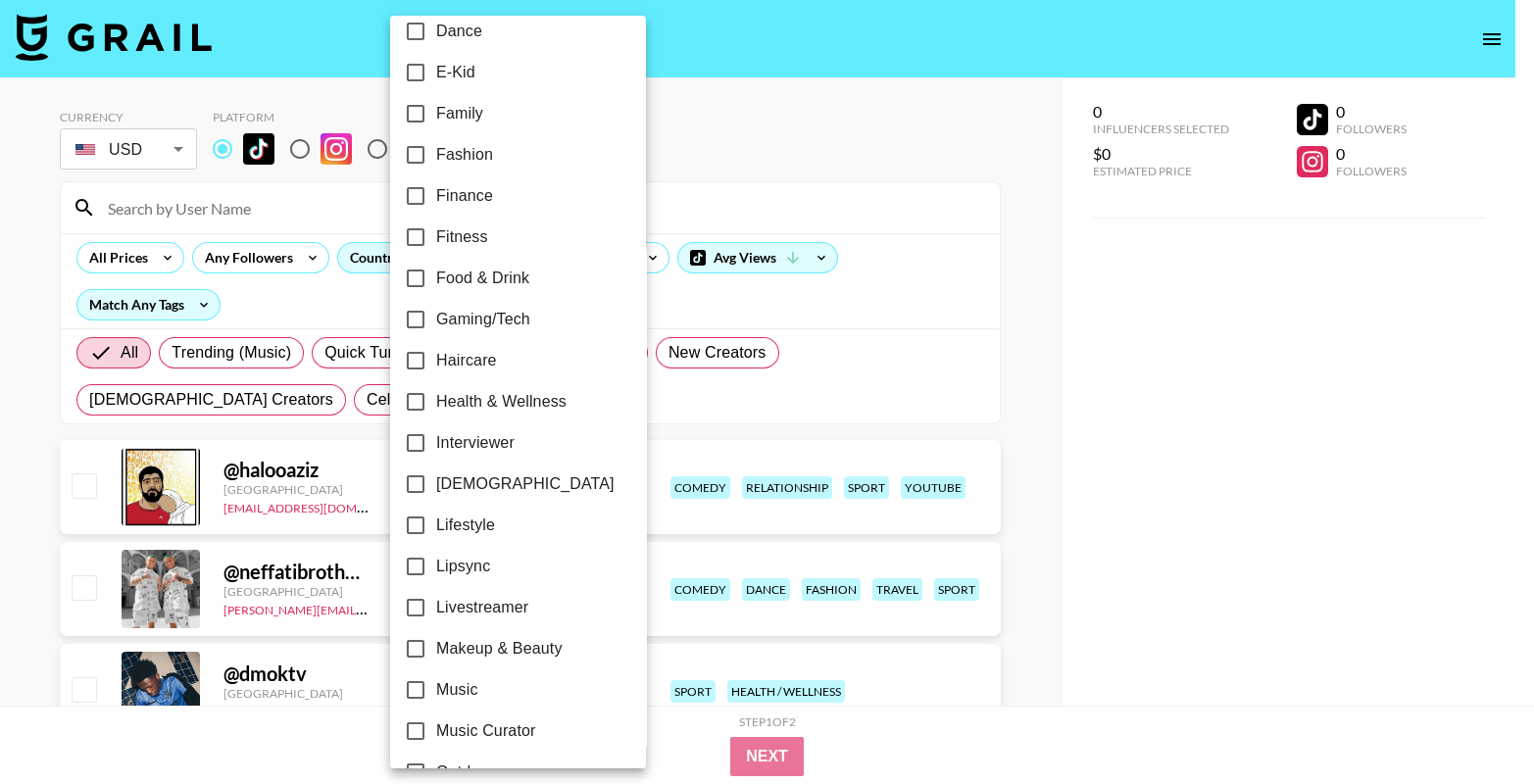 click on "Food & Drink" at bounding box center (505, 278) 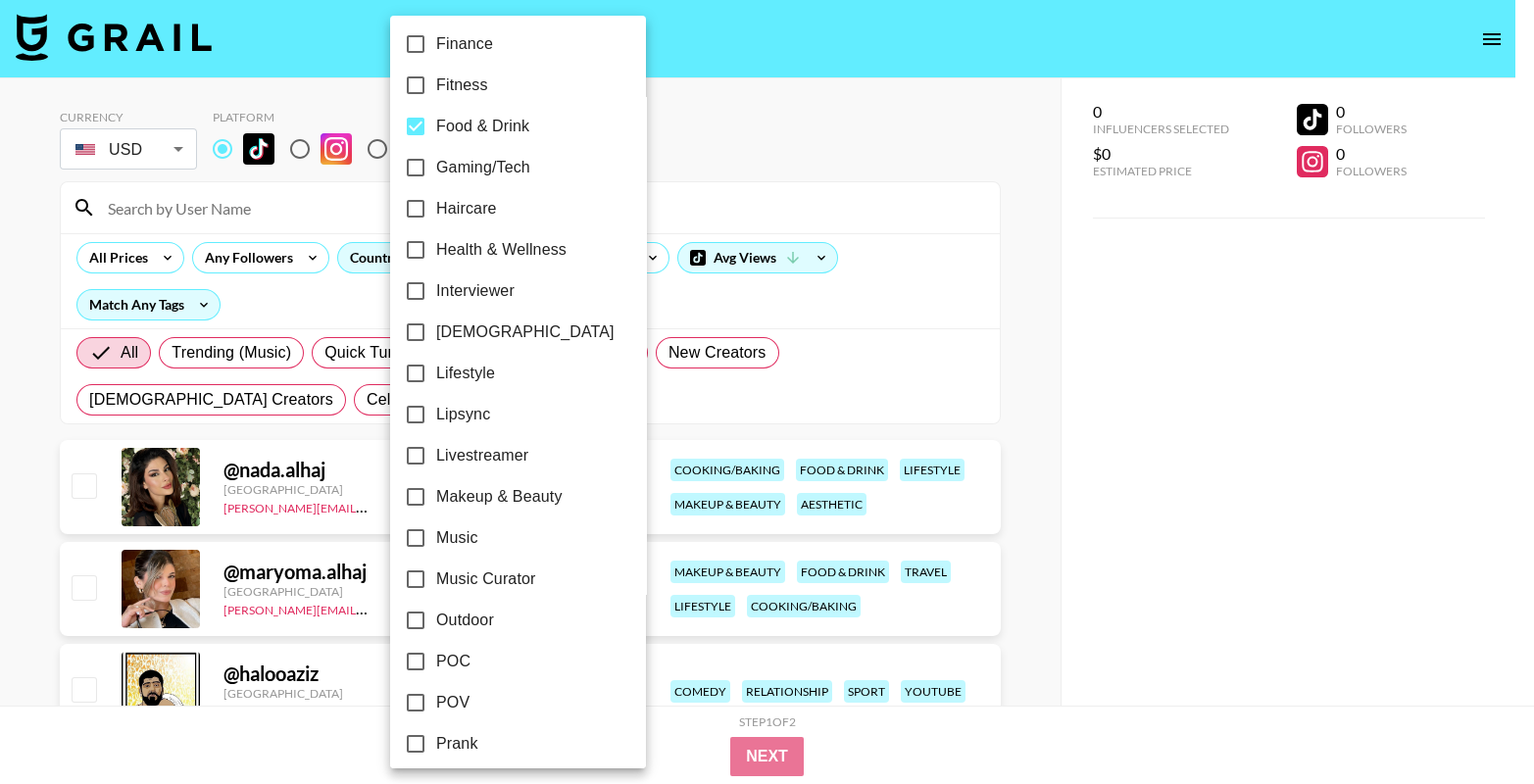 scroll, scrollTop: 667, scrollLeft: 0, axis: vertical 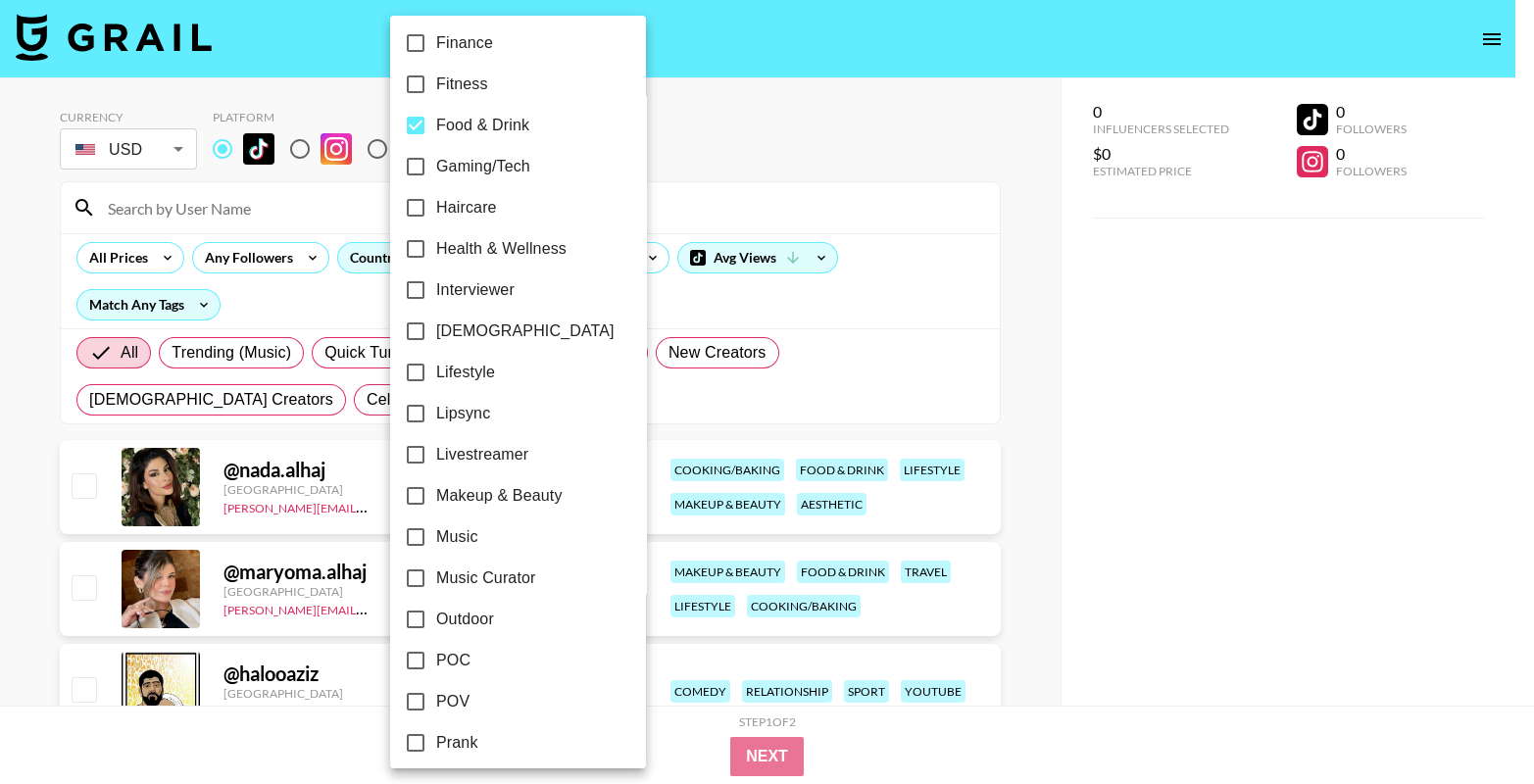 click on "Food & Drink" at bounding box center (416, 125) 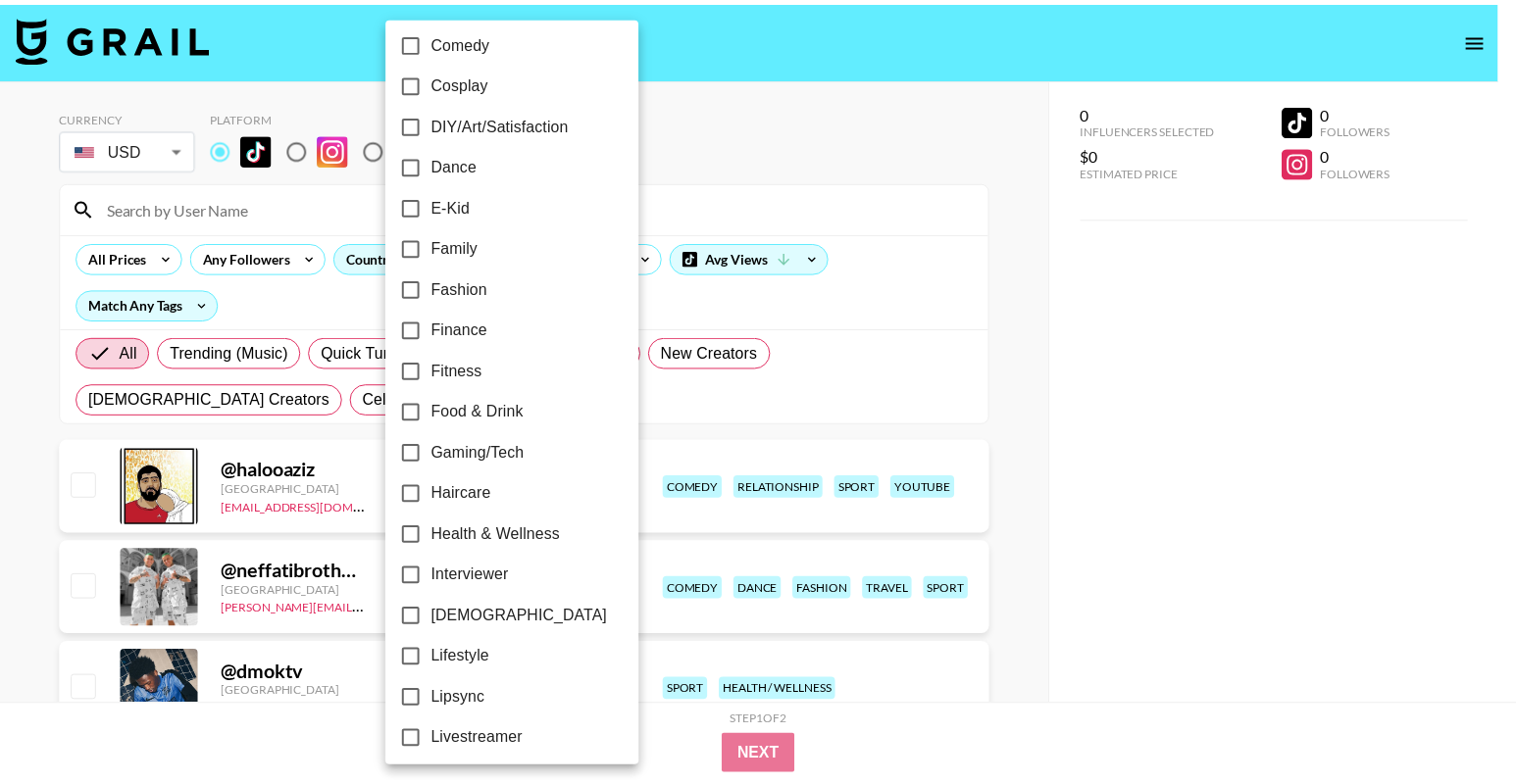 scroll, scrollTop: 383, scrollLeft: 0, axis: vertical 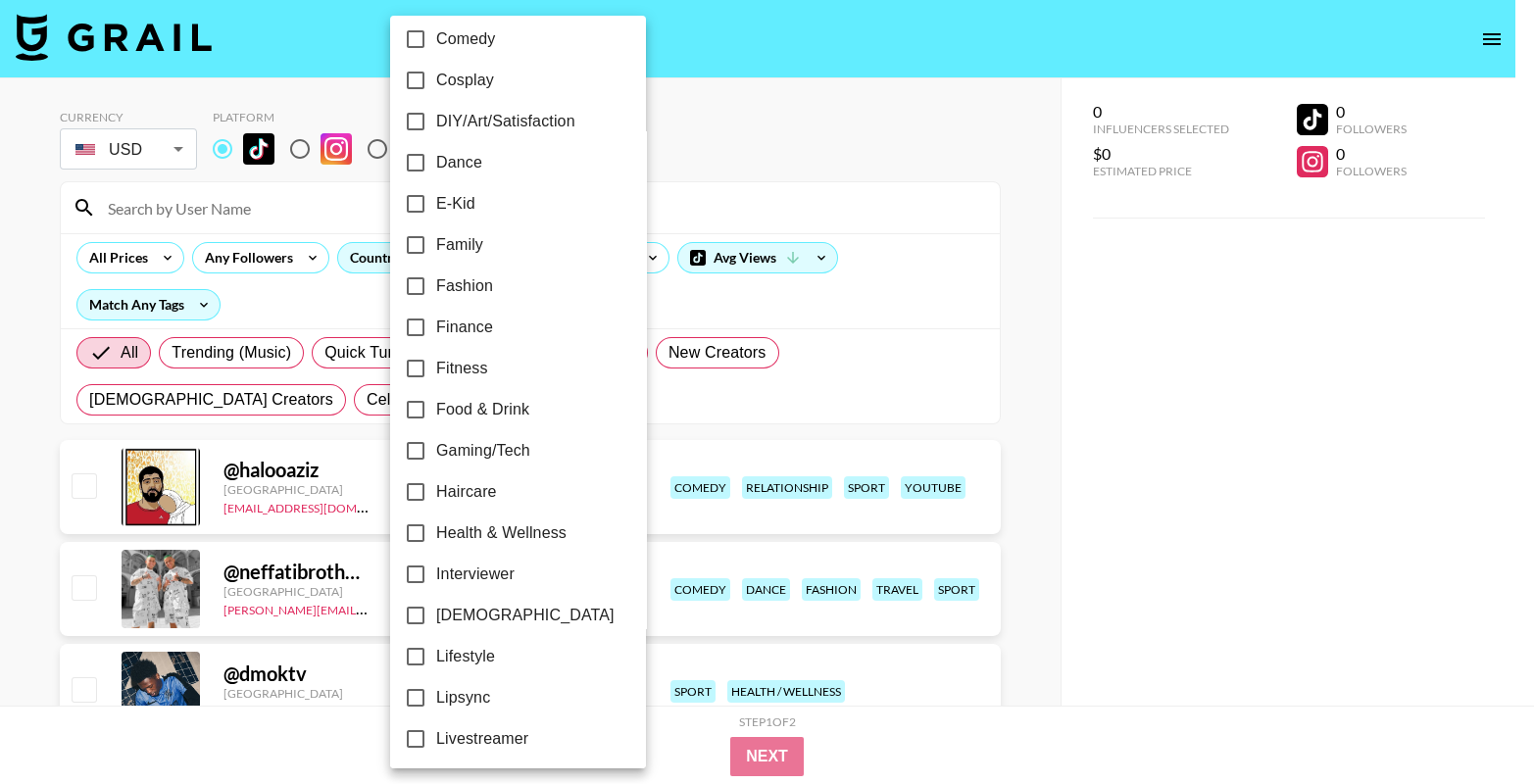 click at bounding box center (767, 392) 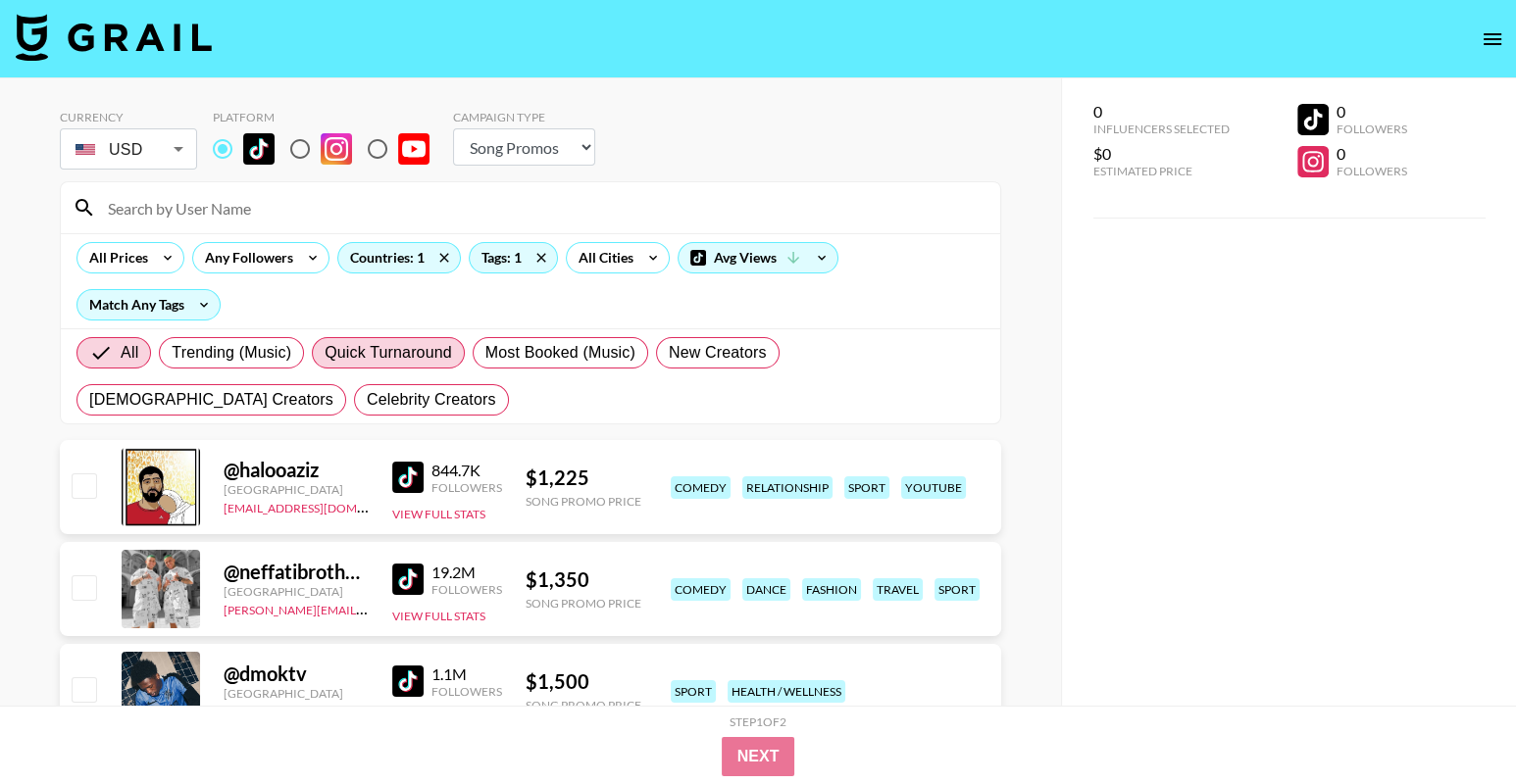 click on "Quick Turnaround" at bounding box center (388, 353) 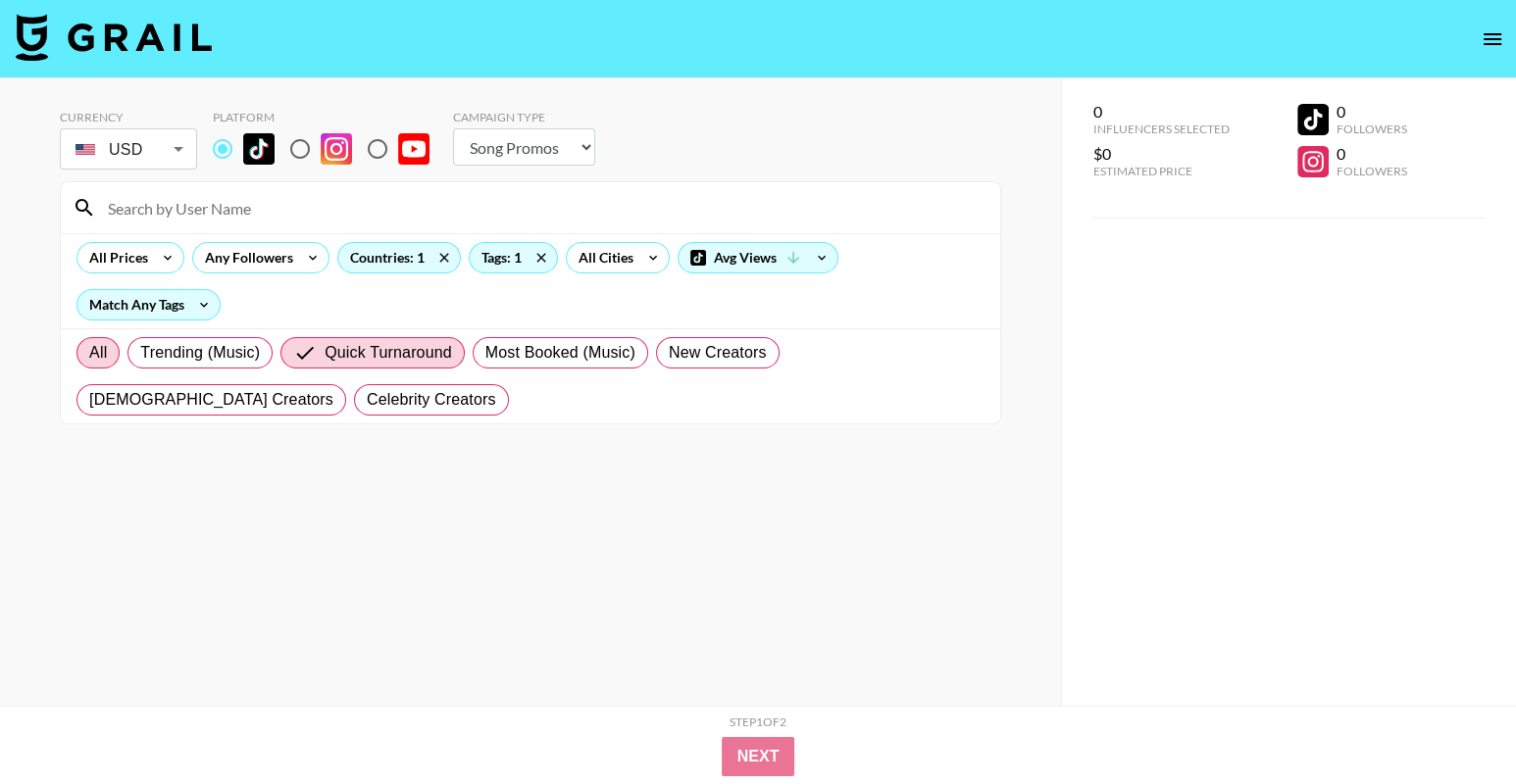 click on "All" at bounding box center [98, 353] 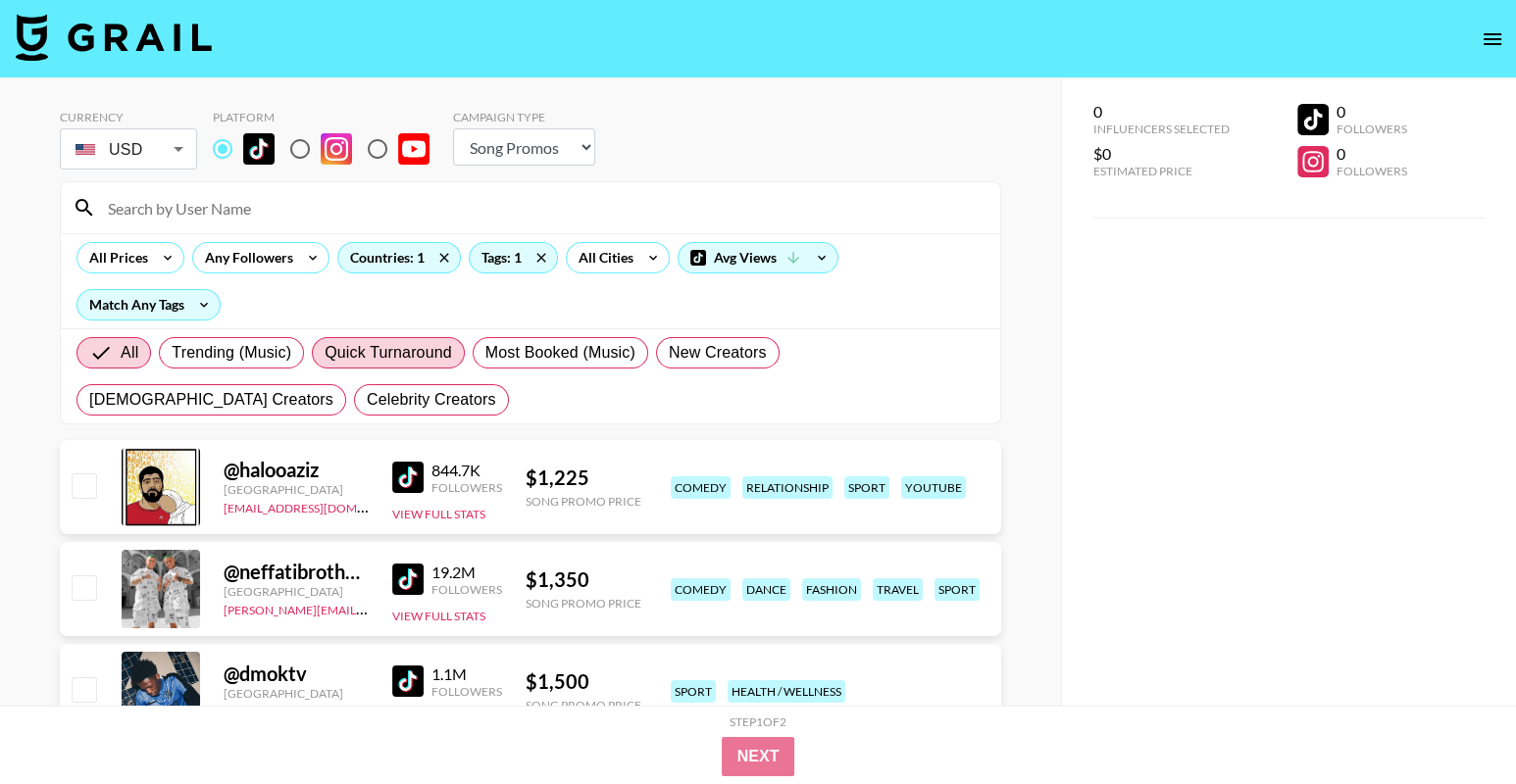click on "Quick Turnaround" at bounding box center [388, 353] 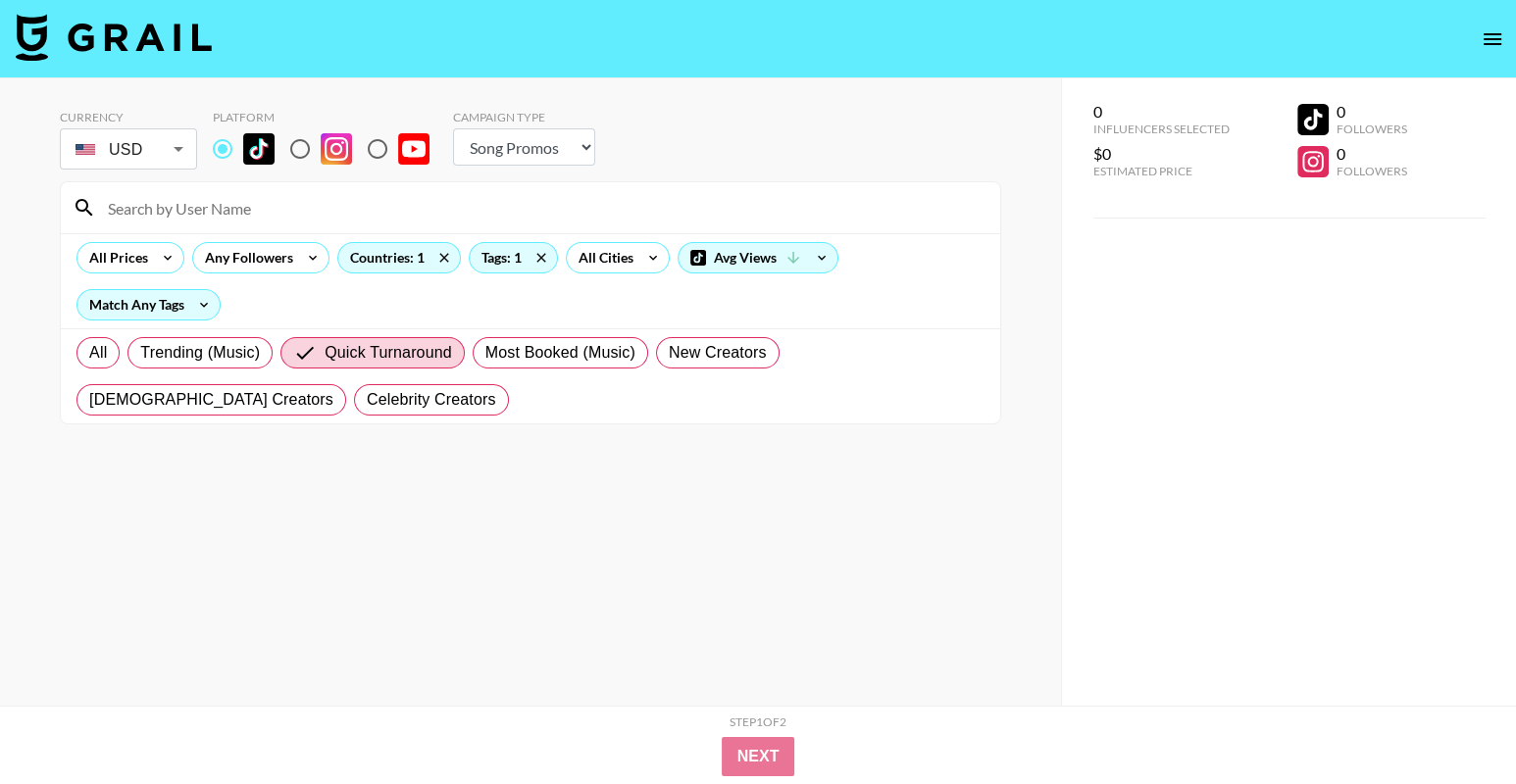 scroll, scrollTop: 78, scrollLeft: 0, axis: vertical 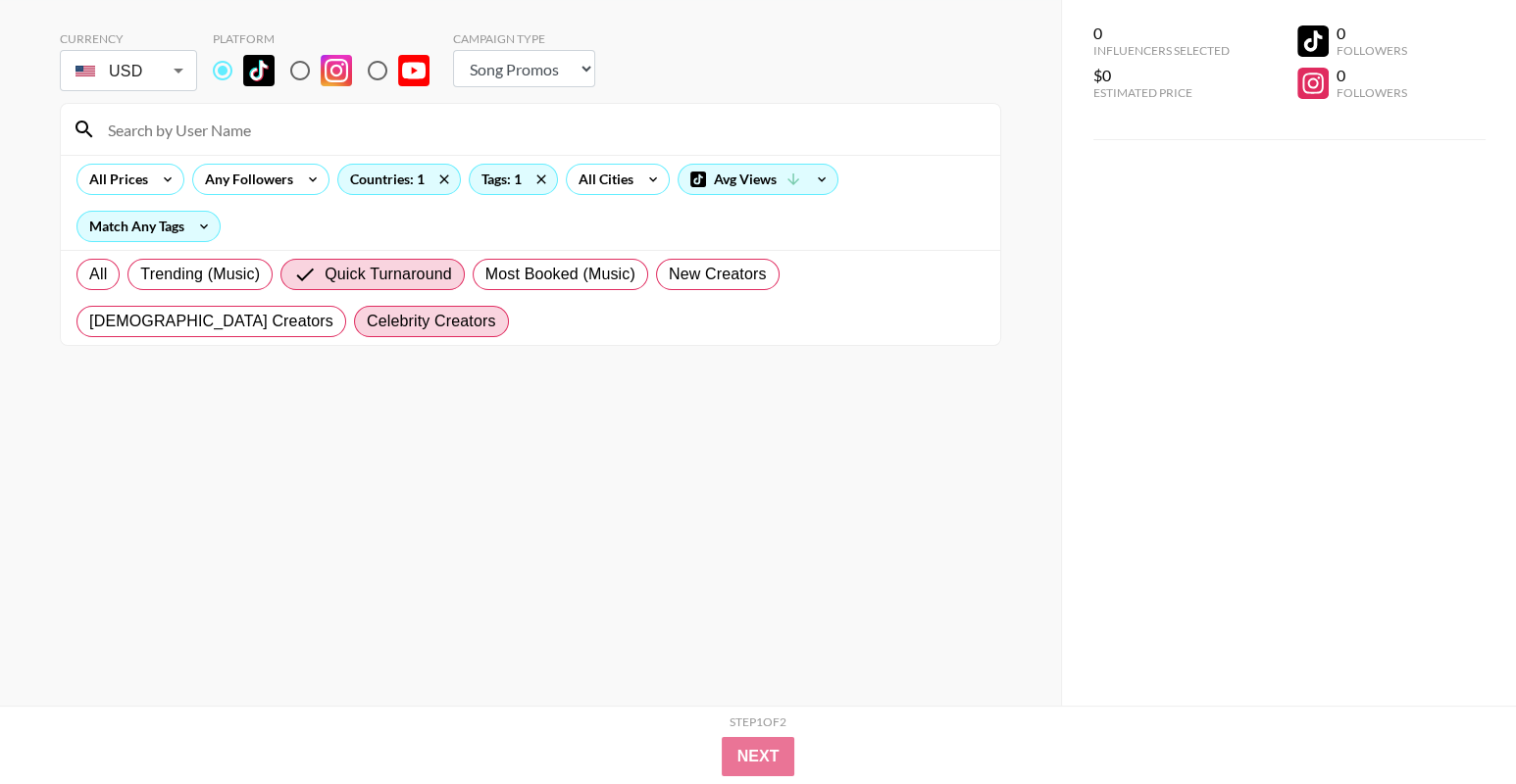 click on "Celebrity Creators" at bounding box center (431, 321) 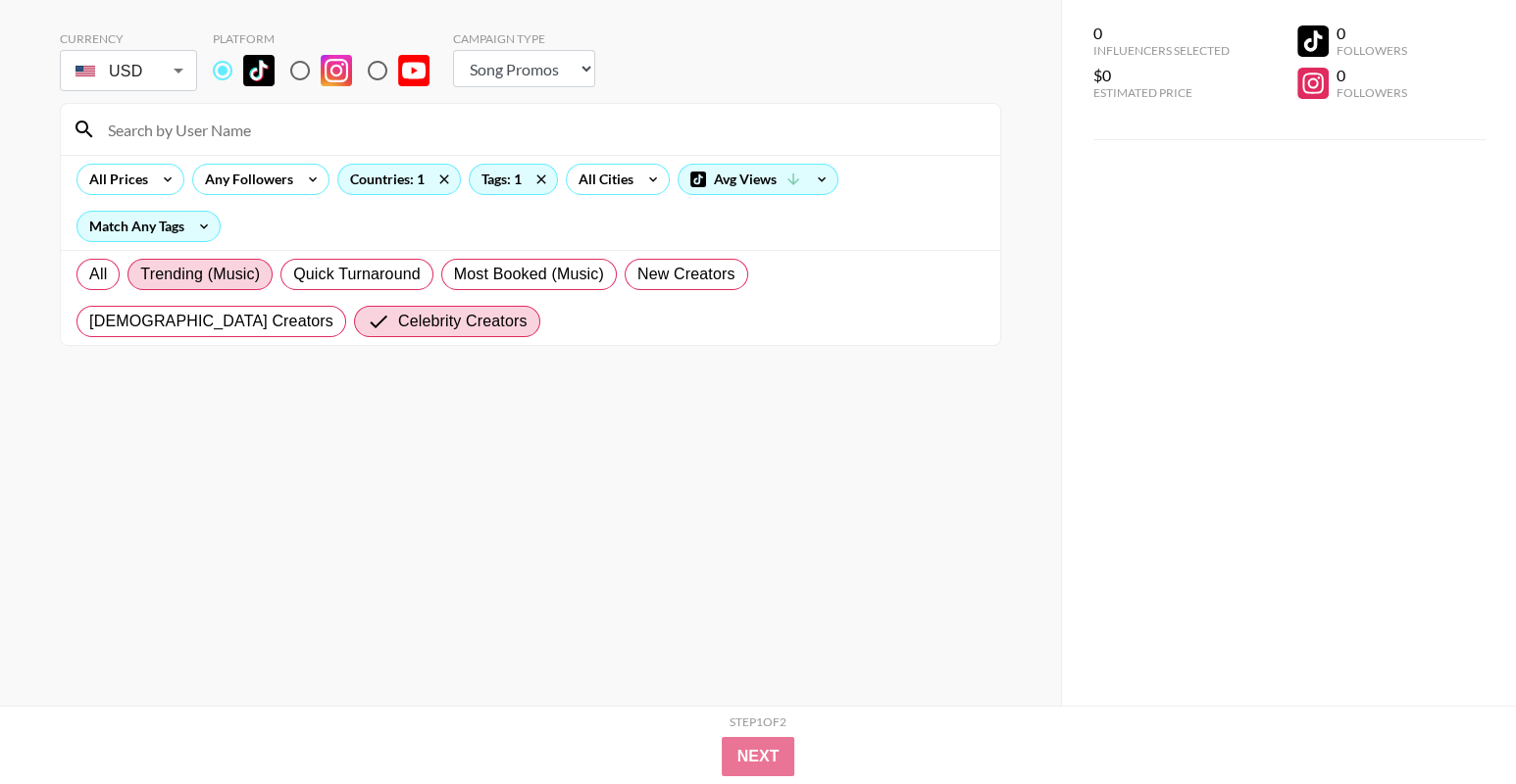 click on "Trending (Music)" at bounding box center (200, 274) 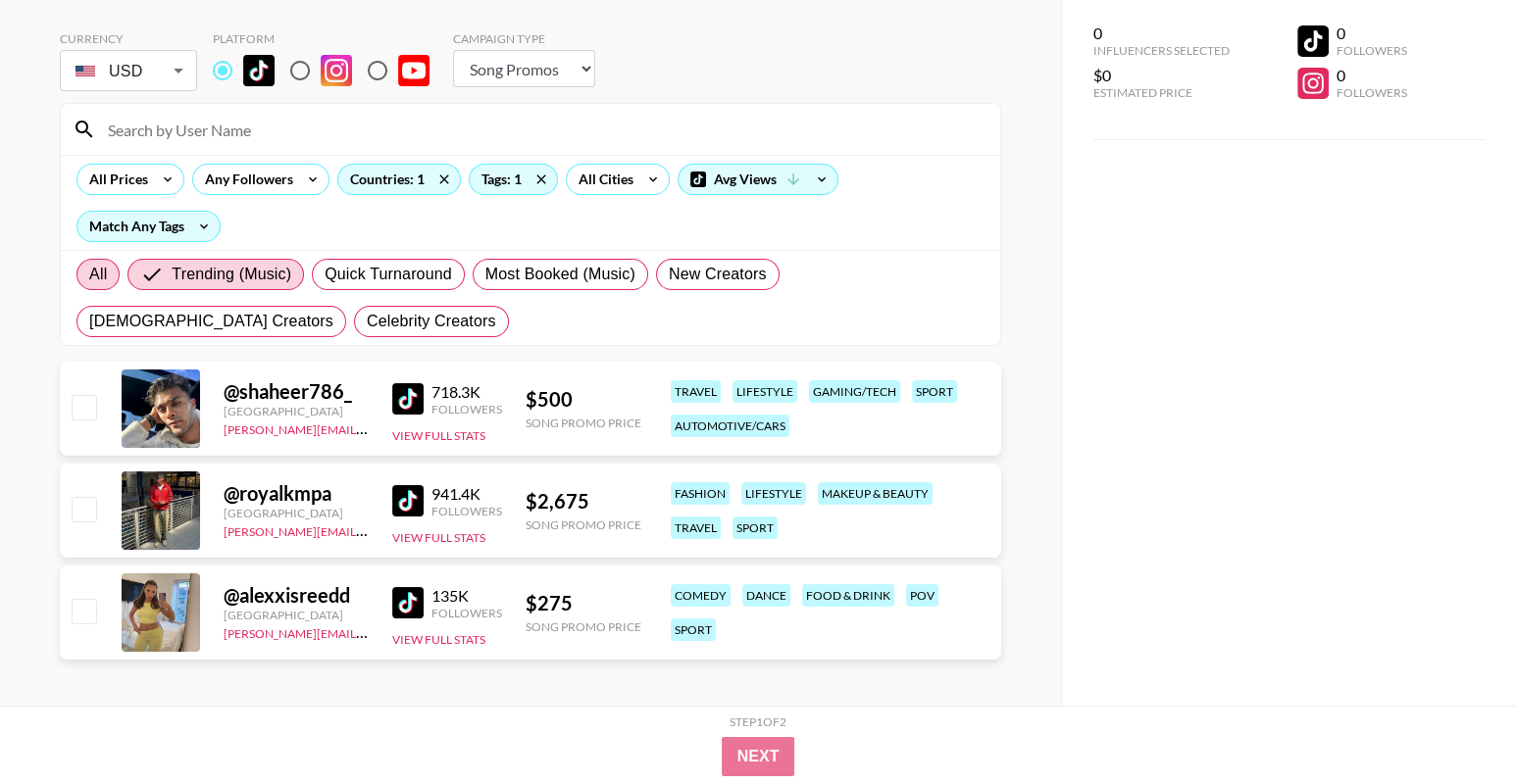 click on "All" at bounding box center (98, 274) 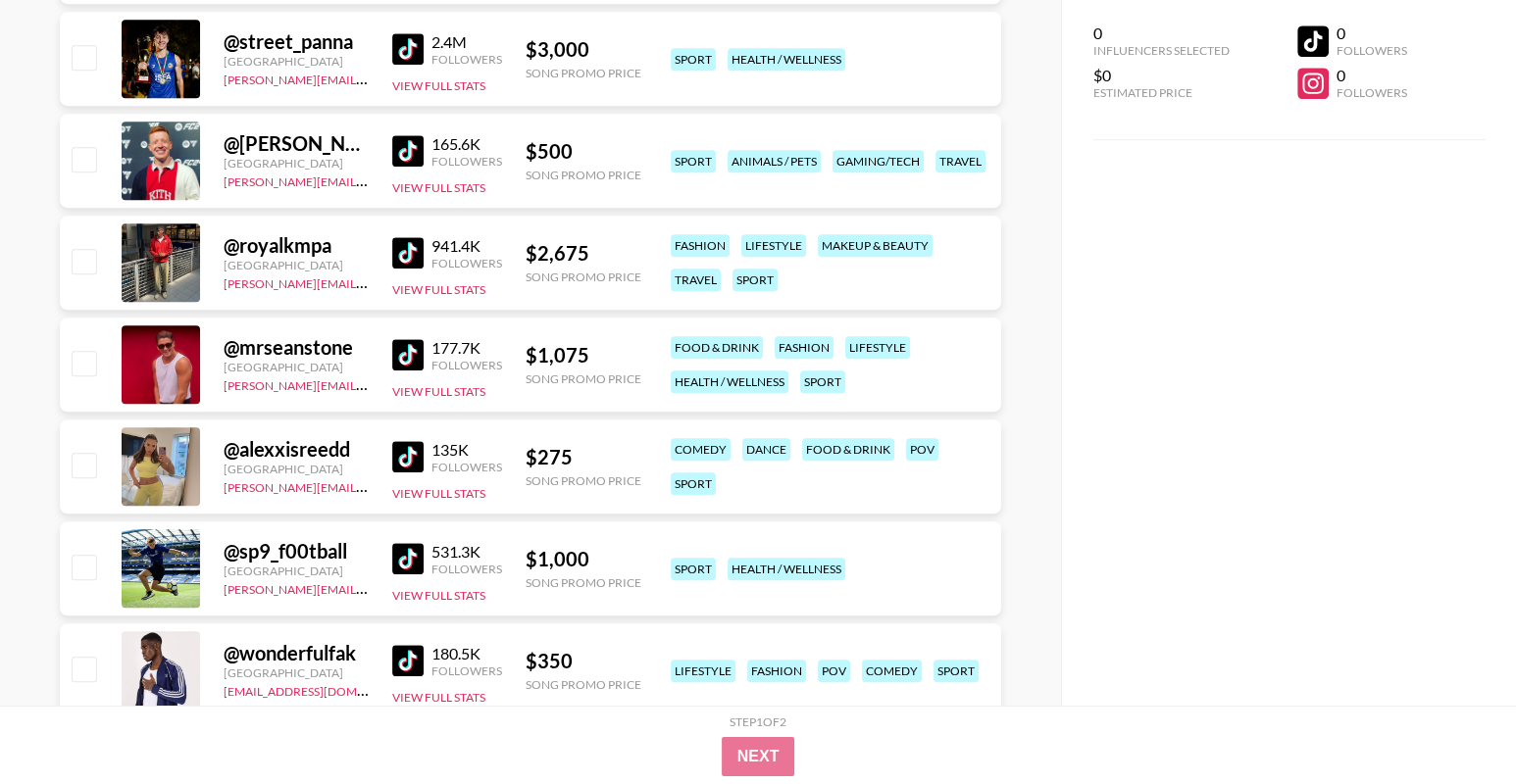 scroll, scrollTop: 1755, scrollLeft: 0, axis: vertical 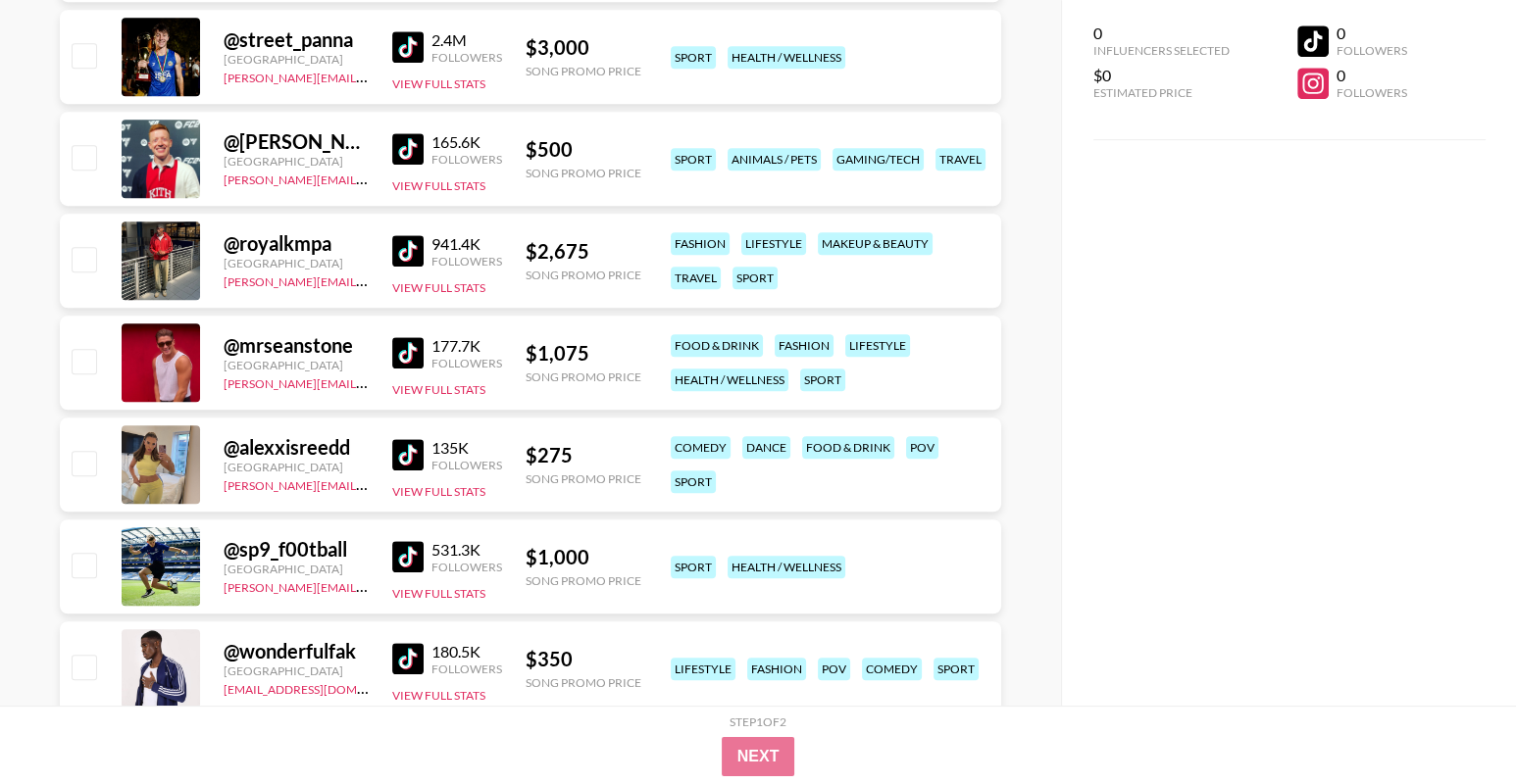click on "@ alexxisreedd" at bounding box center (296, 447) 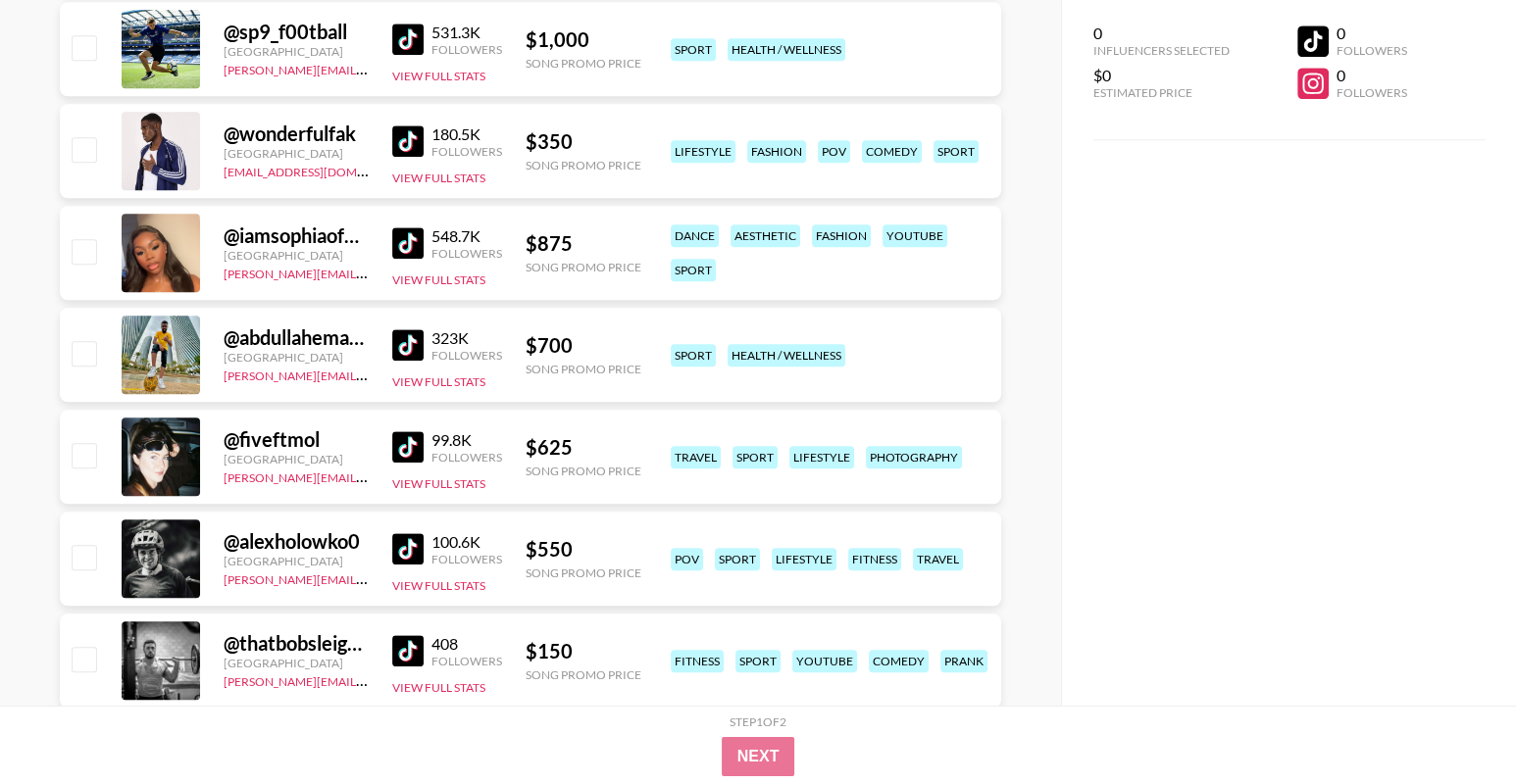 scroll, scrollTop: 2341, scrollLeft: 0, axis: vertical 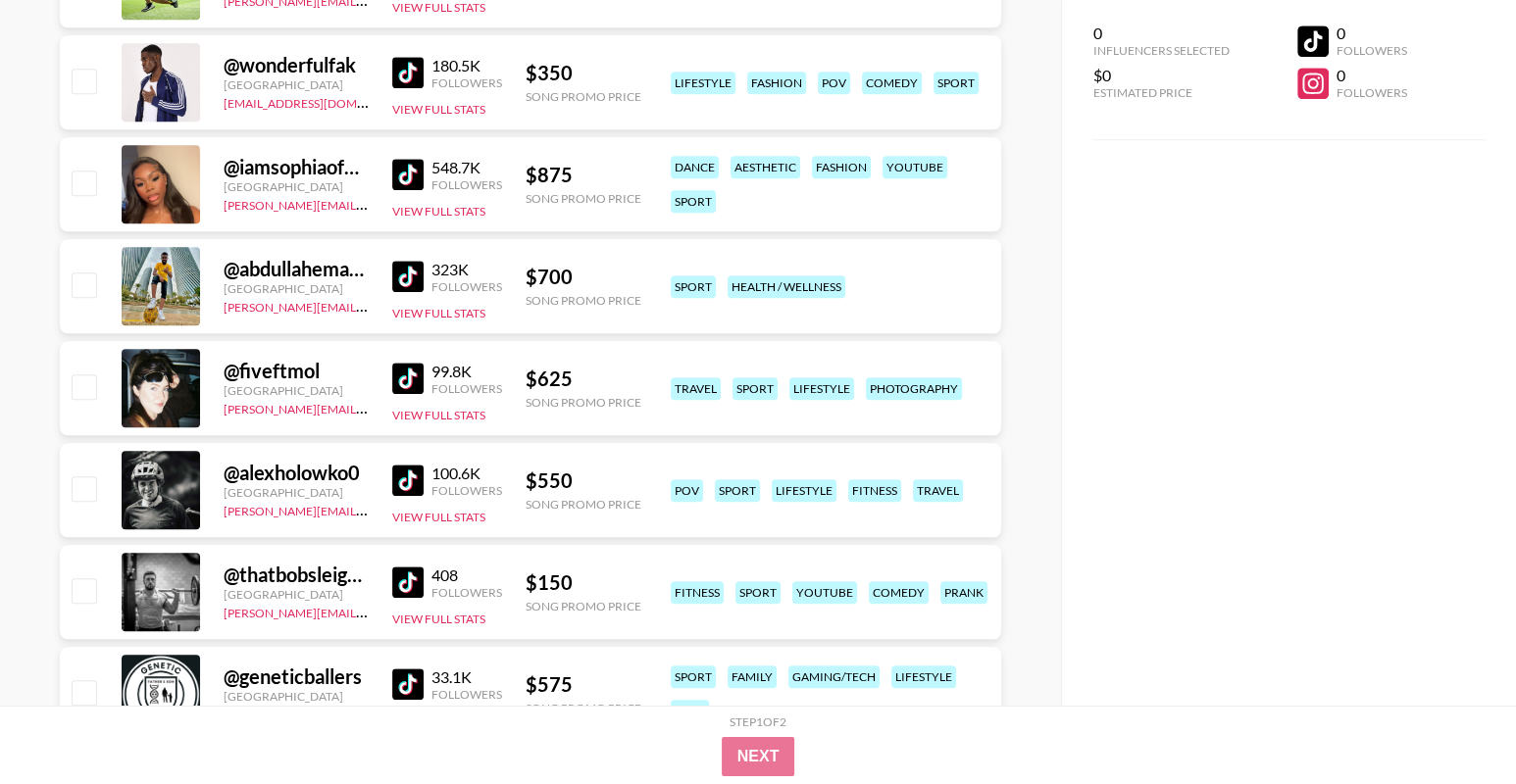 click at bounding box center [408, 378] 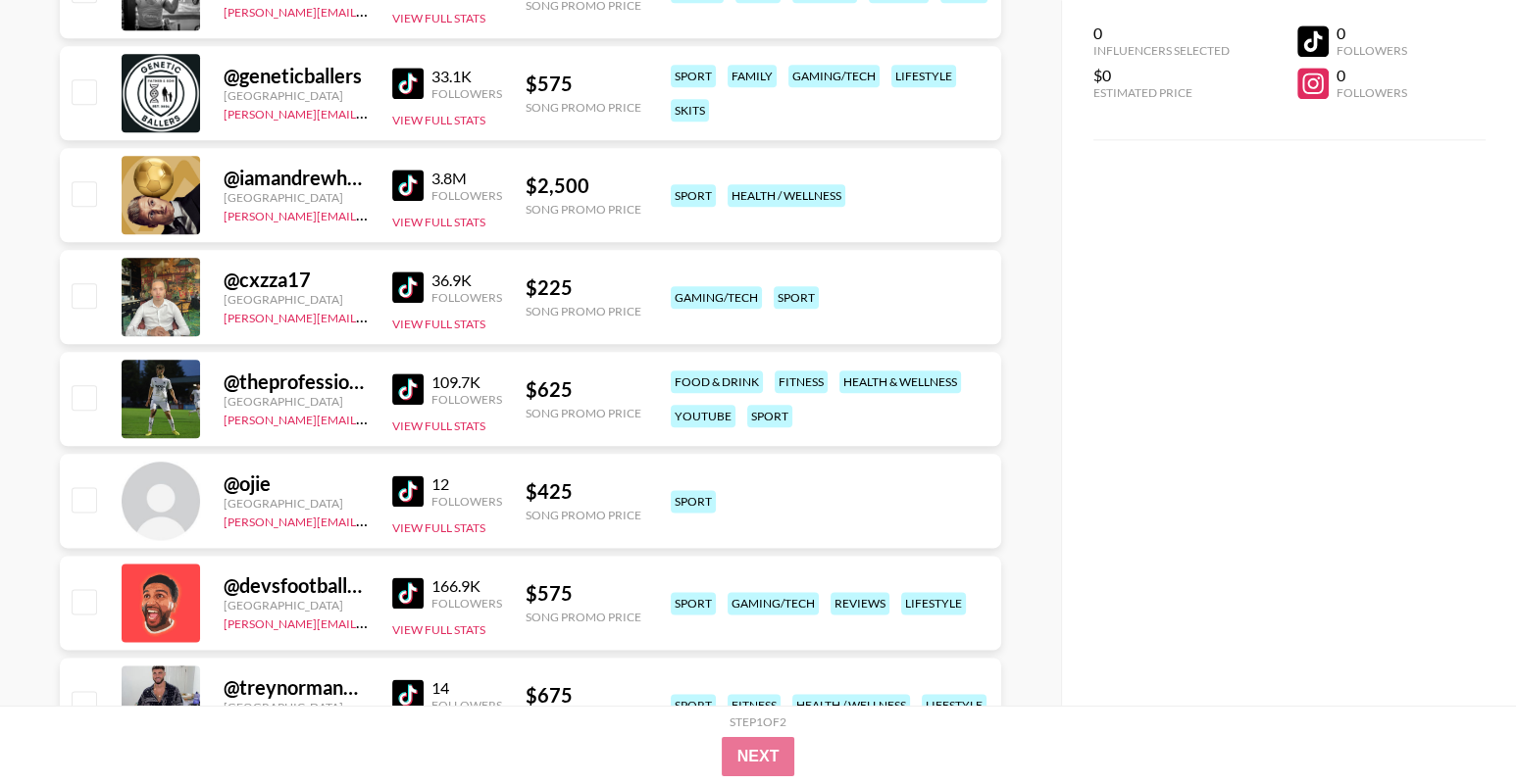 scroll, scrollTop: 3042, scrollLeft: 0, axis: vertical 